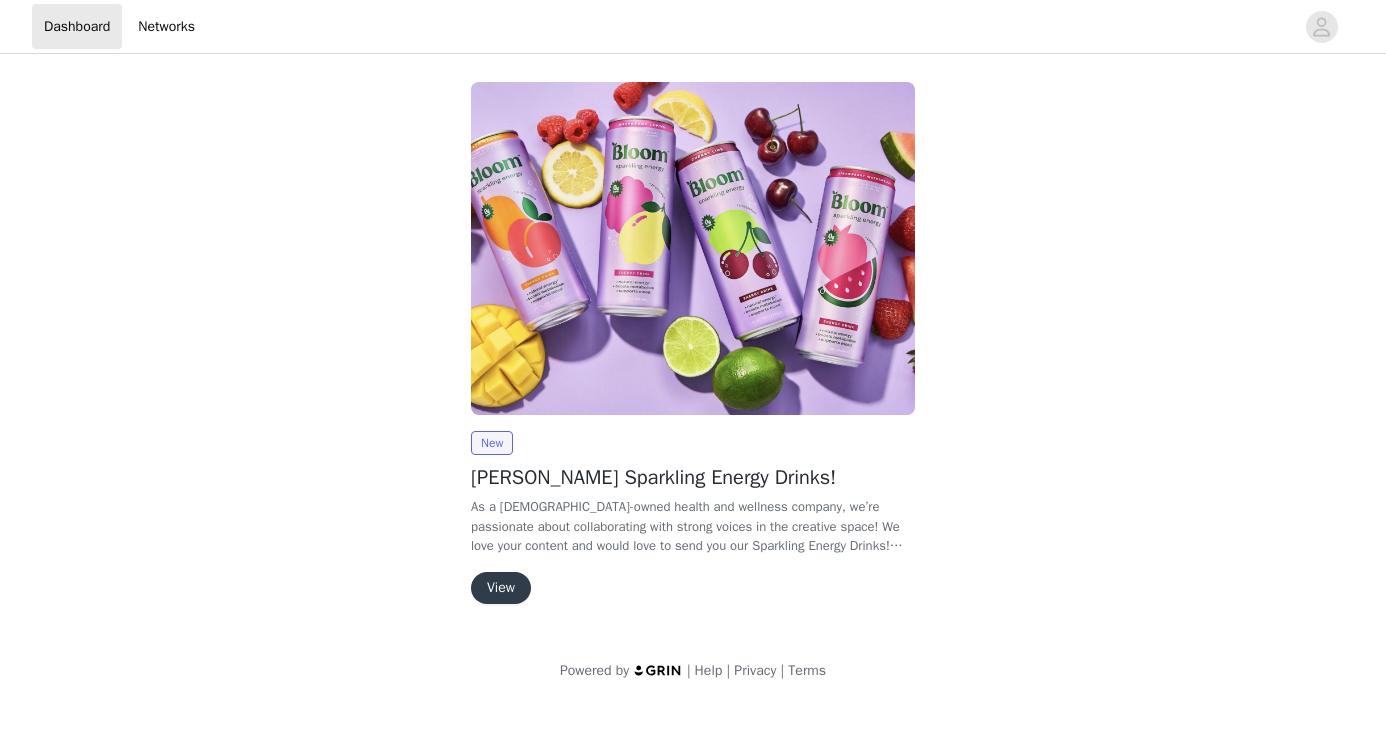 scroll, scrollTop: 0, scrollLeft: 0, axis: both 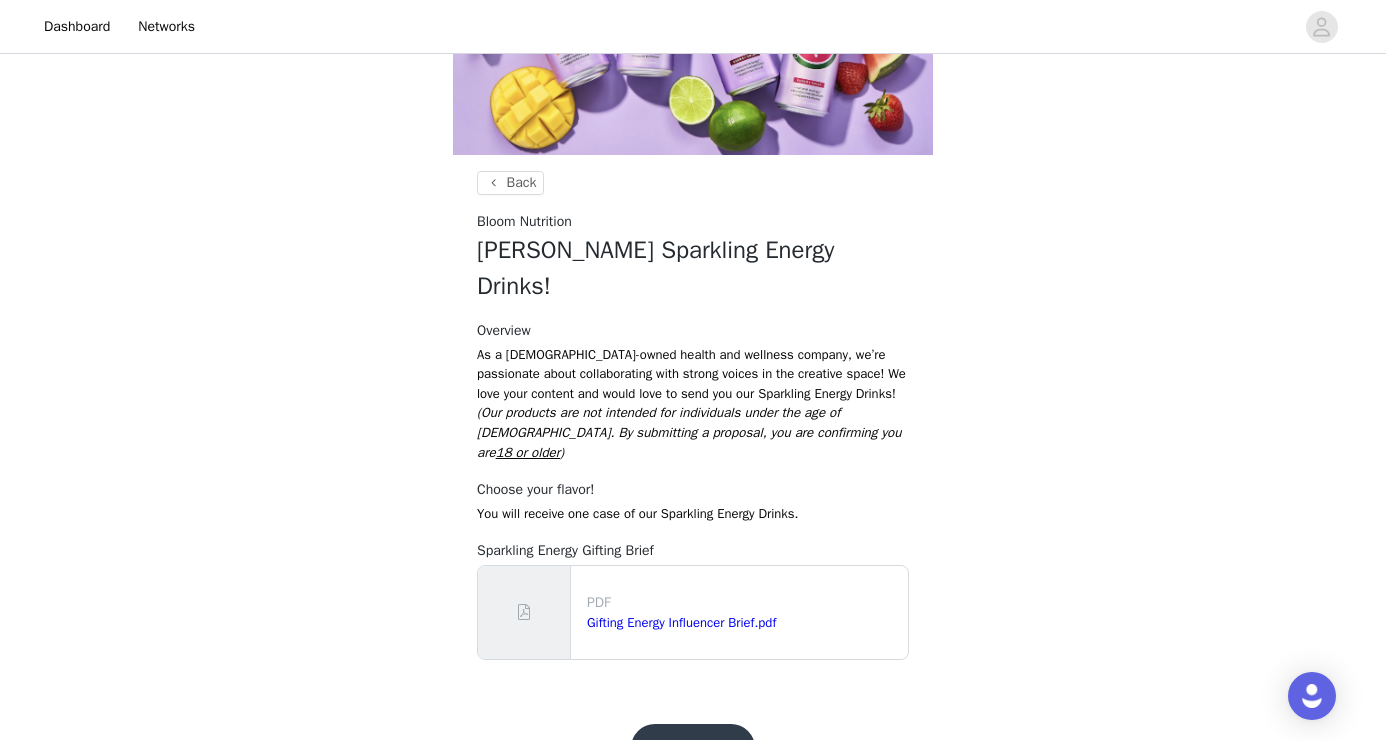 click on "Get Started!" at bounding box center (693, 748) 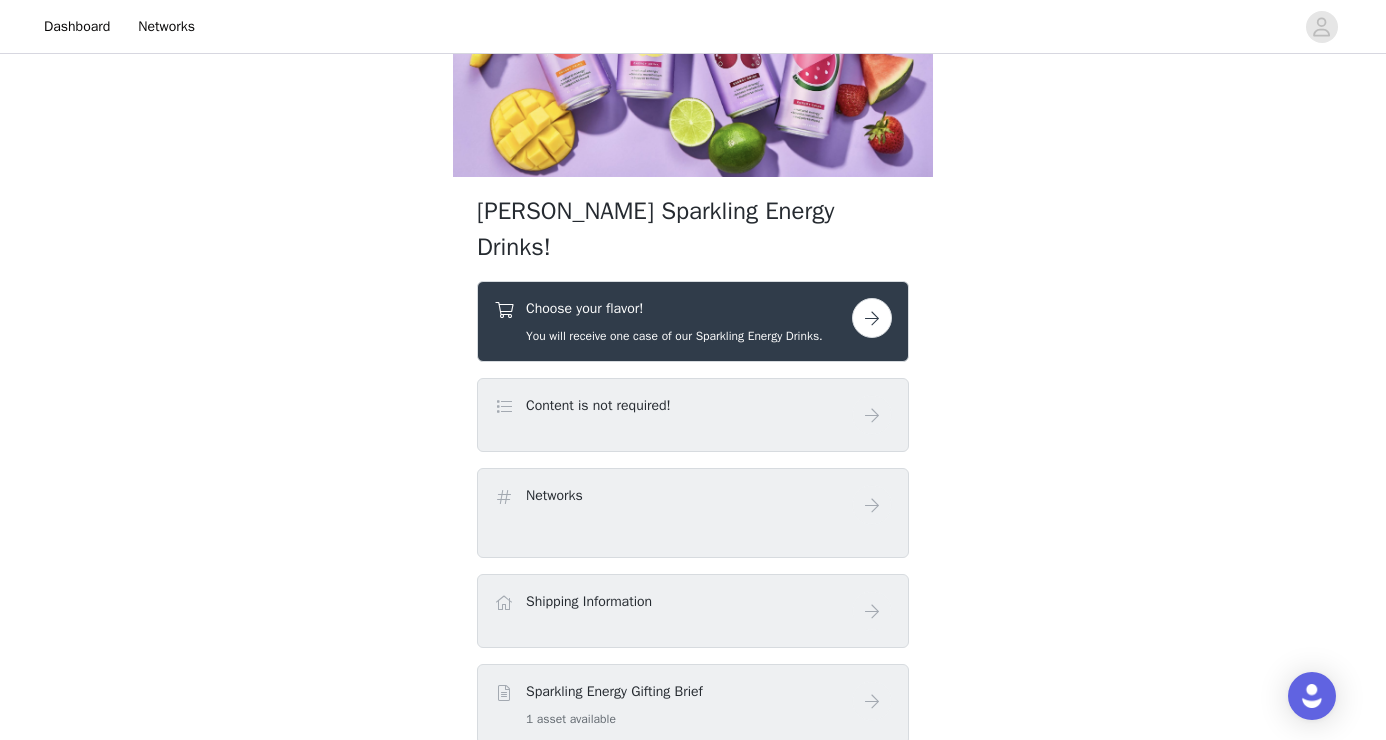 scroll, scrollTop: 150, scrollLeft: 0, axis: vertical 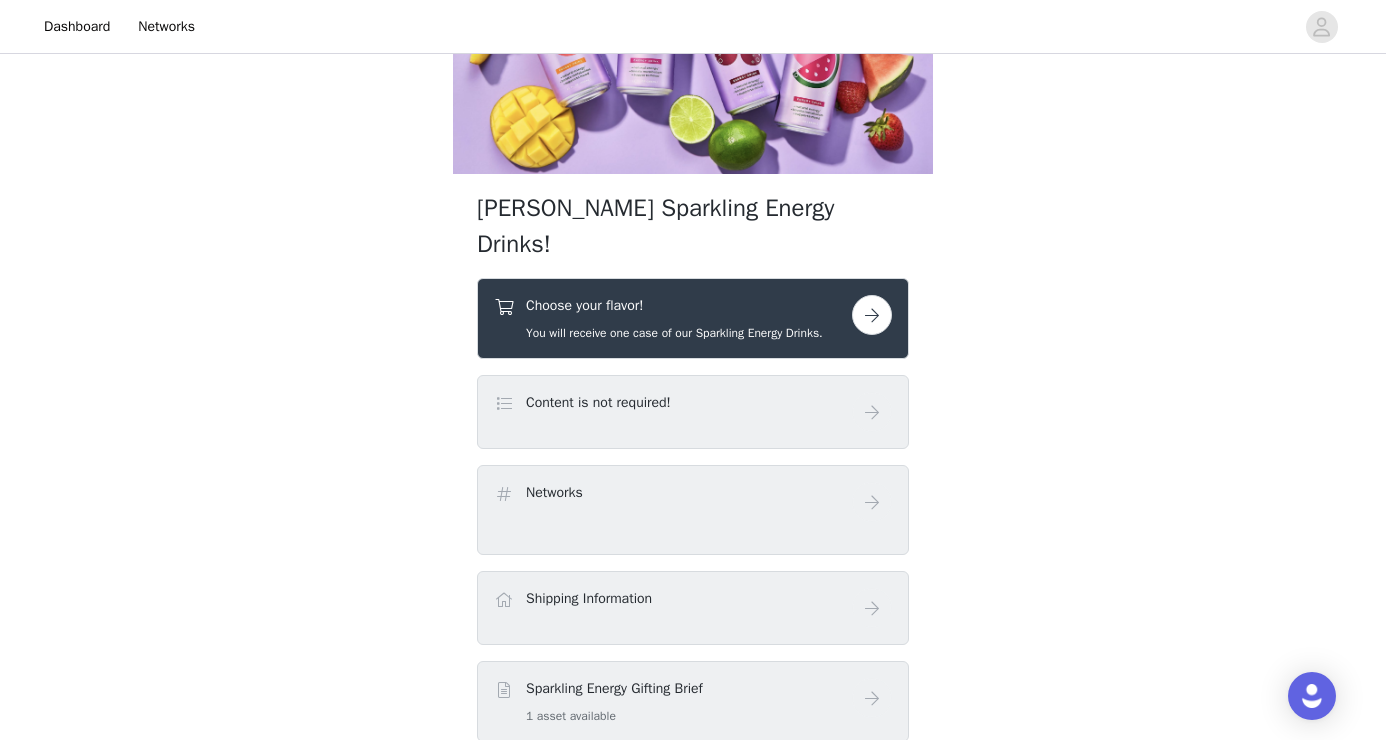 click at bounding box center [872, 315] 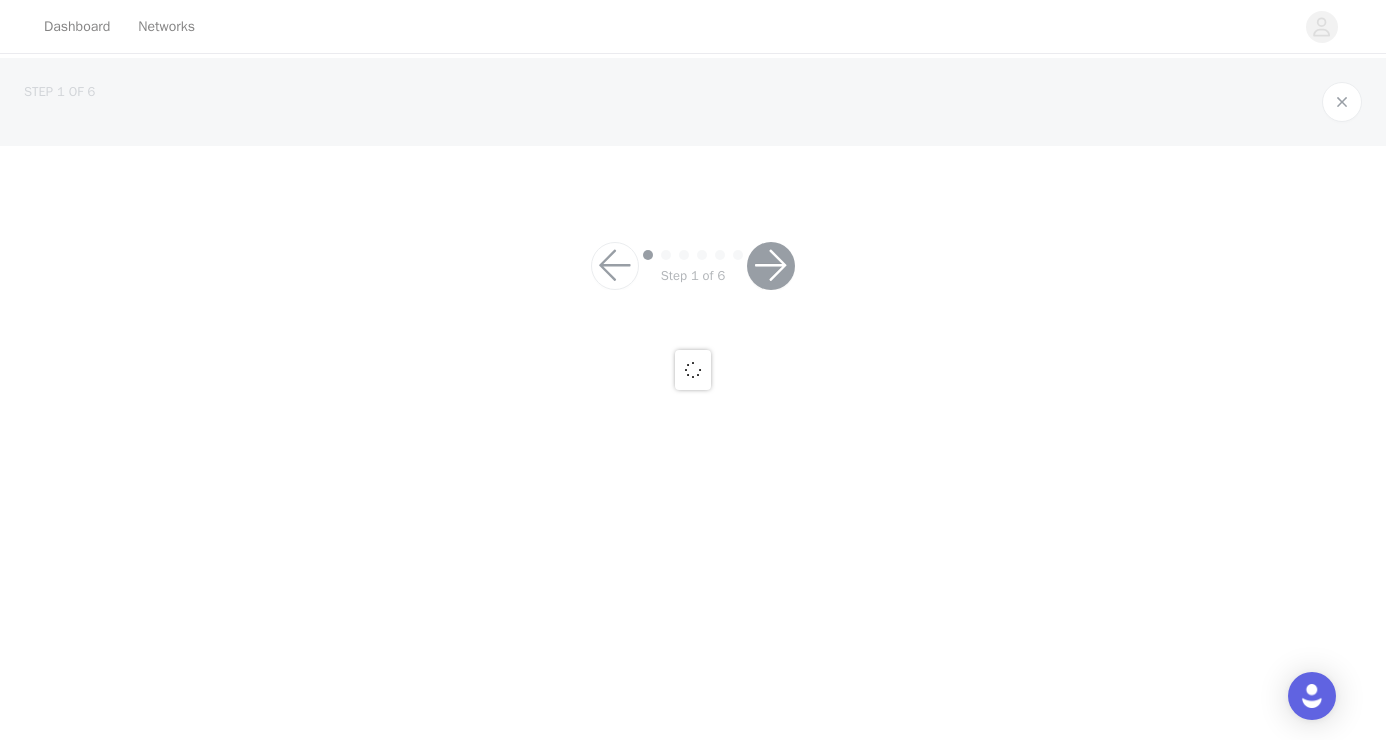 scroll, scrollTop: 0, scrollLeft: 0, axis: both 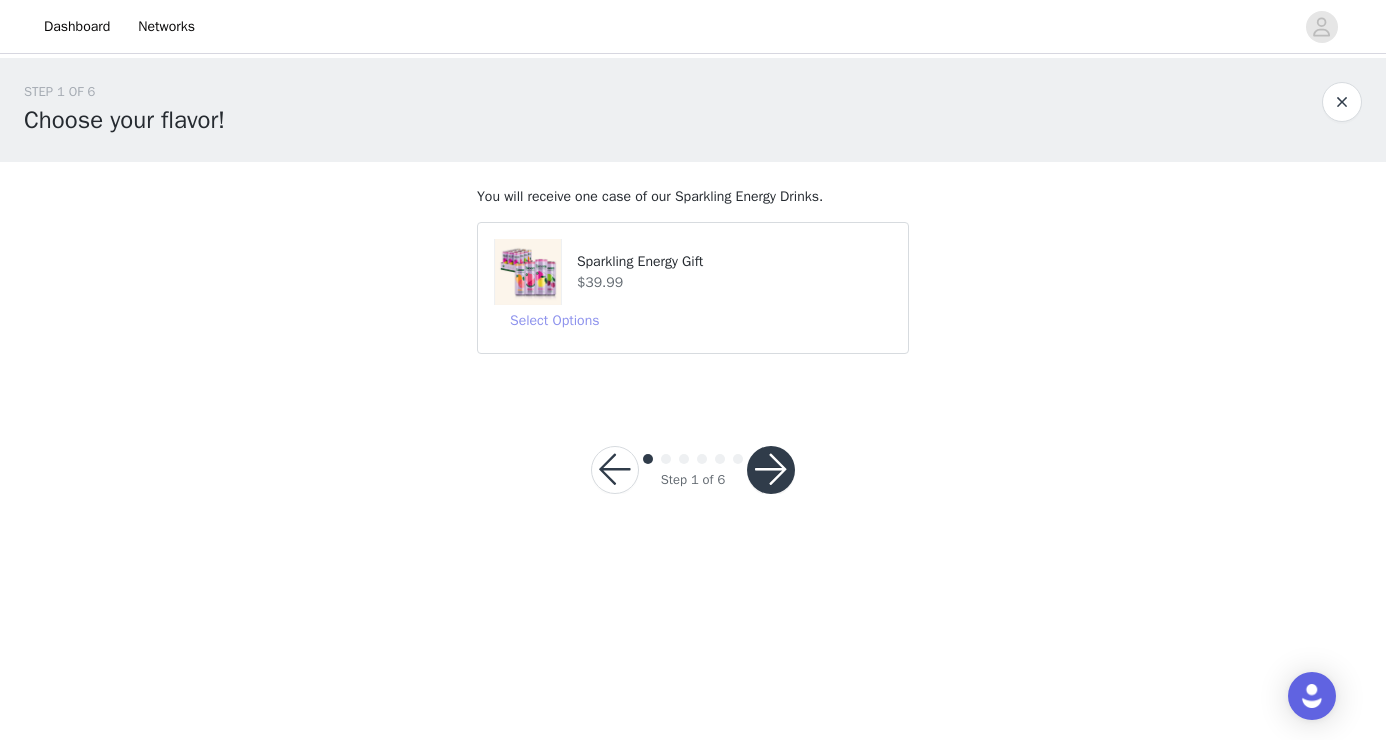 click on "Select Options" at bounding box center (554, 321) 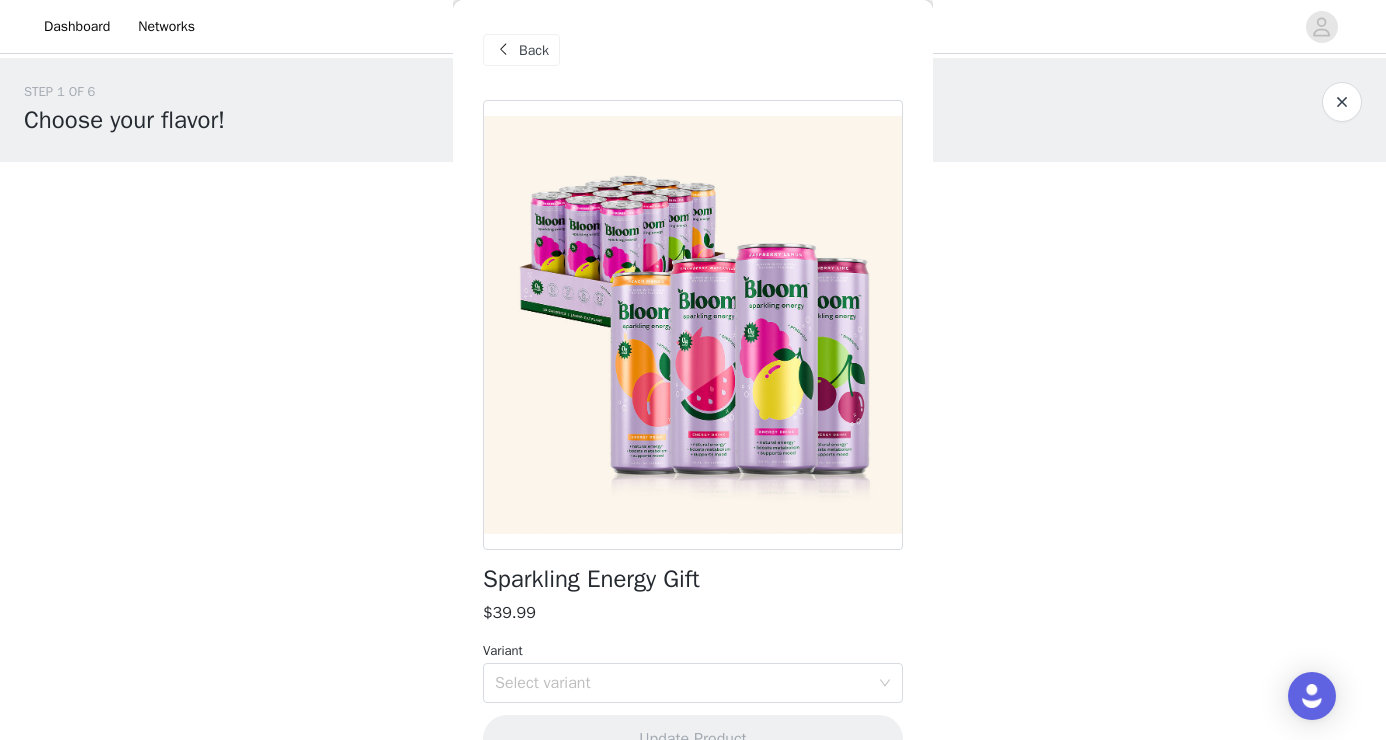 scroll, scrollTop: 46, scrollLeft: 0, axis: vertical 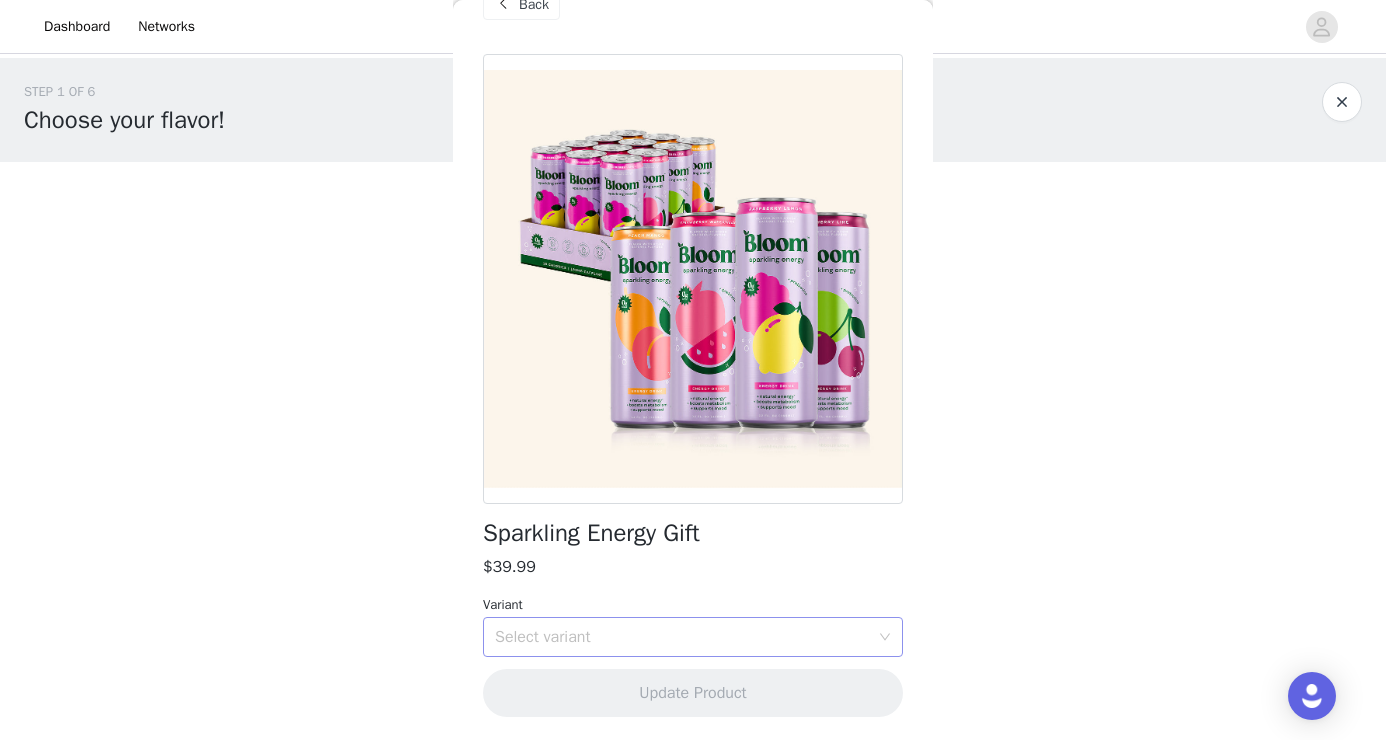 click on "Select variant" at bounding box center [682, 637] 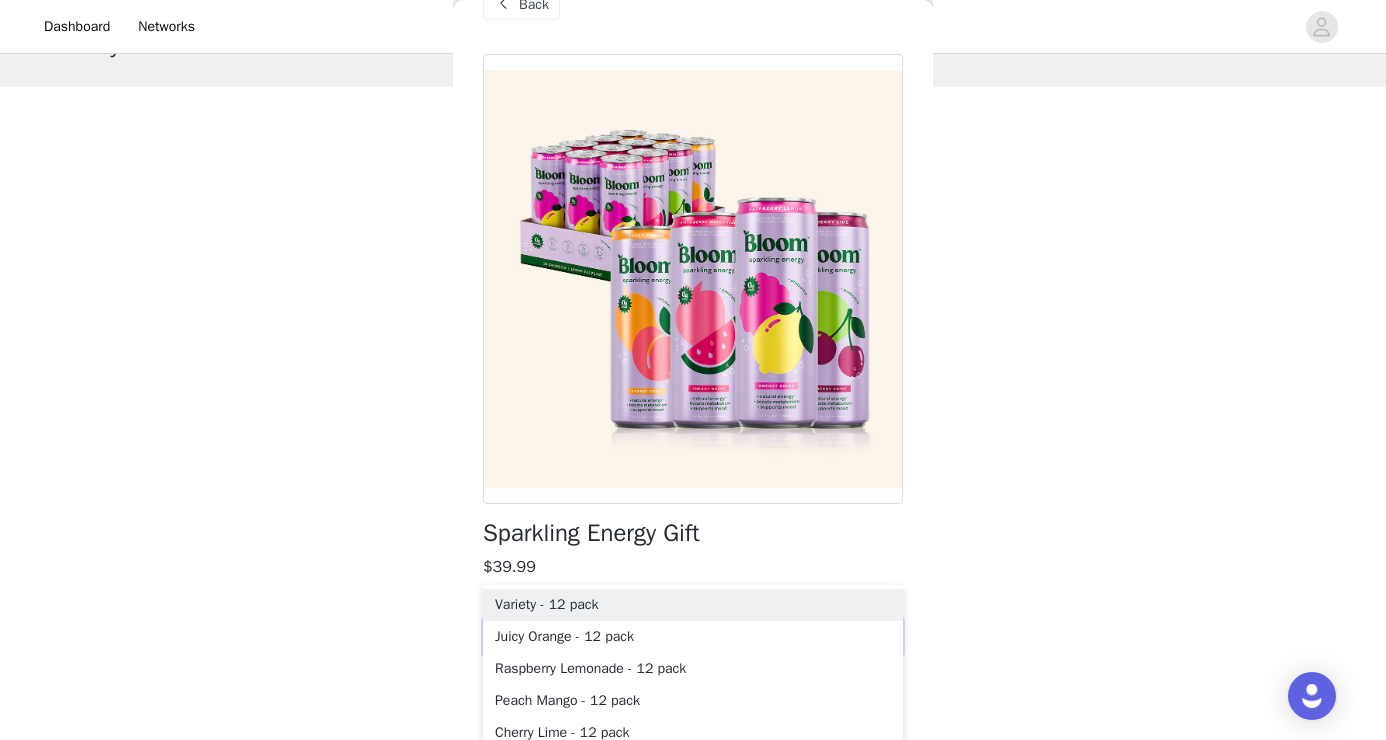 scroll, scrollTop: 120, scrollLeft: 0, axis: vertical 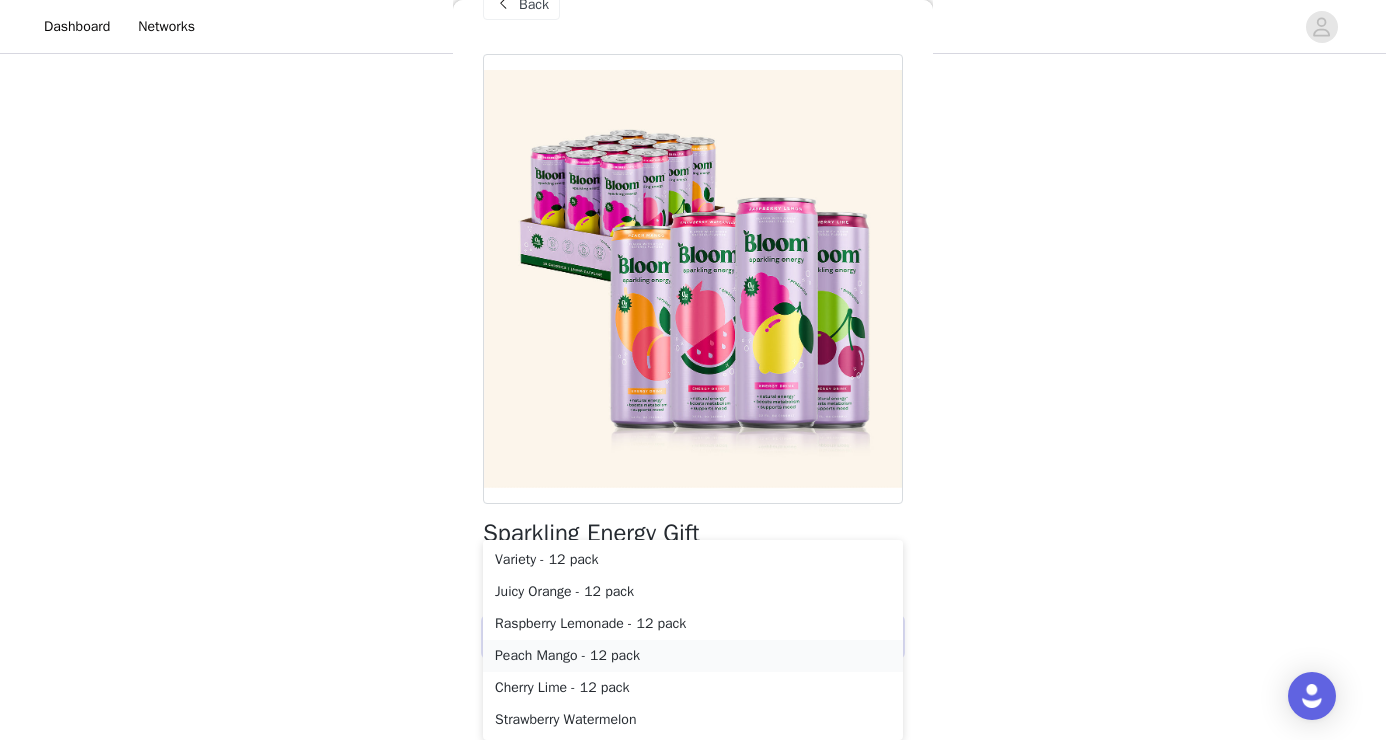 click on "Peach Mango - 12 pack" at bounding box center [693, 656] 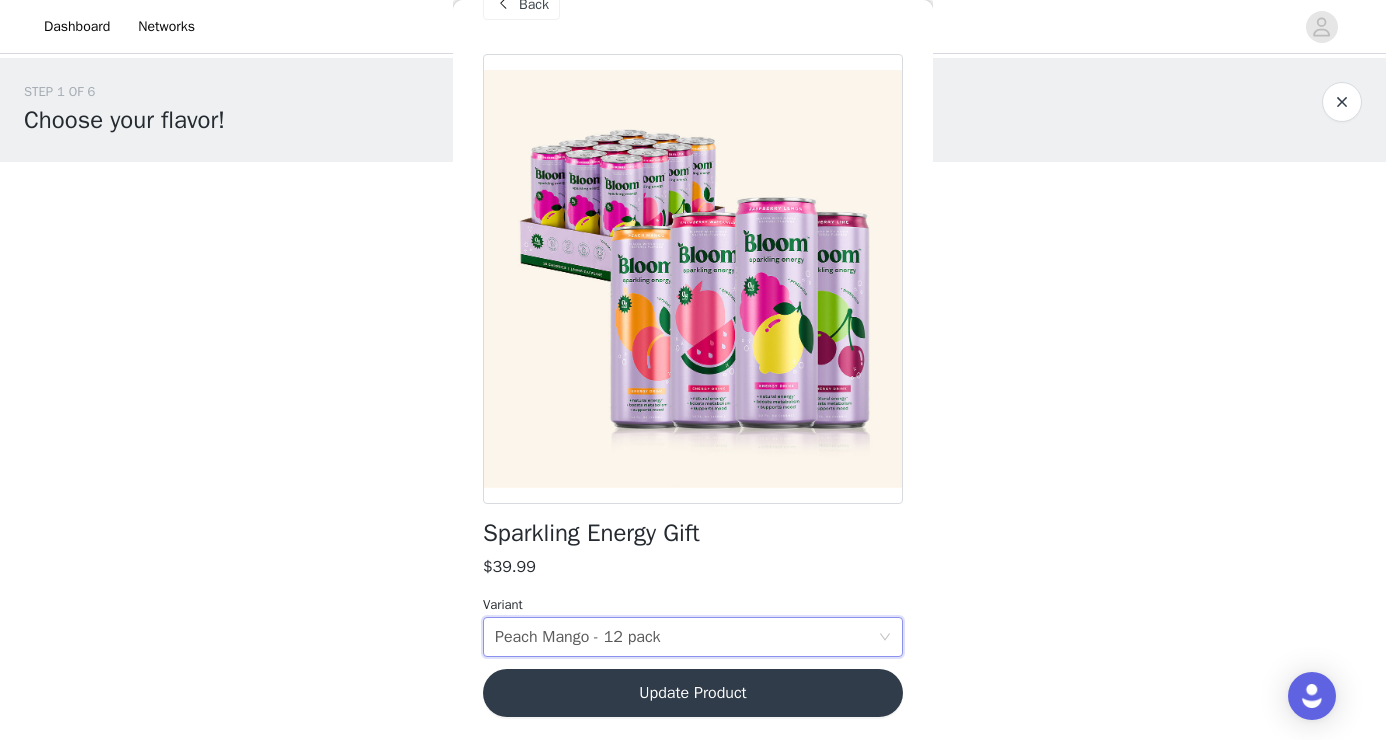 scroll, scrollTop: 0, scrollLeft: 0, axis: both 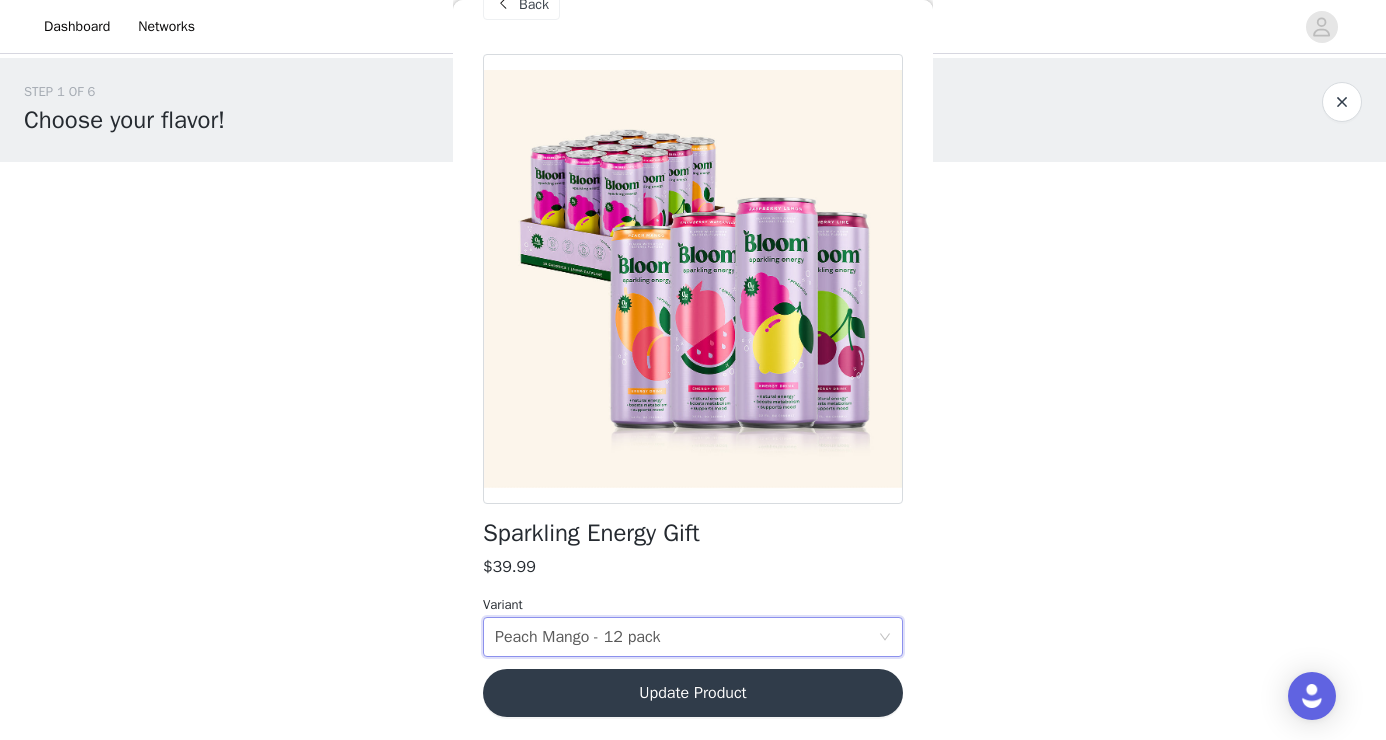 click on "Update Product" at bounding box center (693, 693) 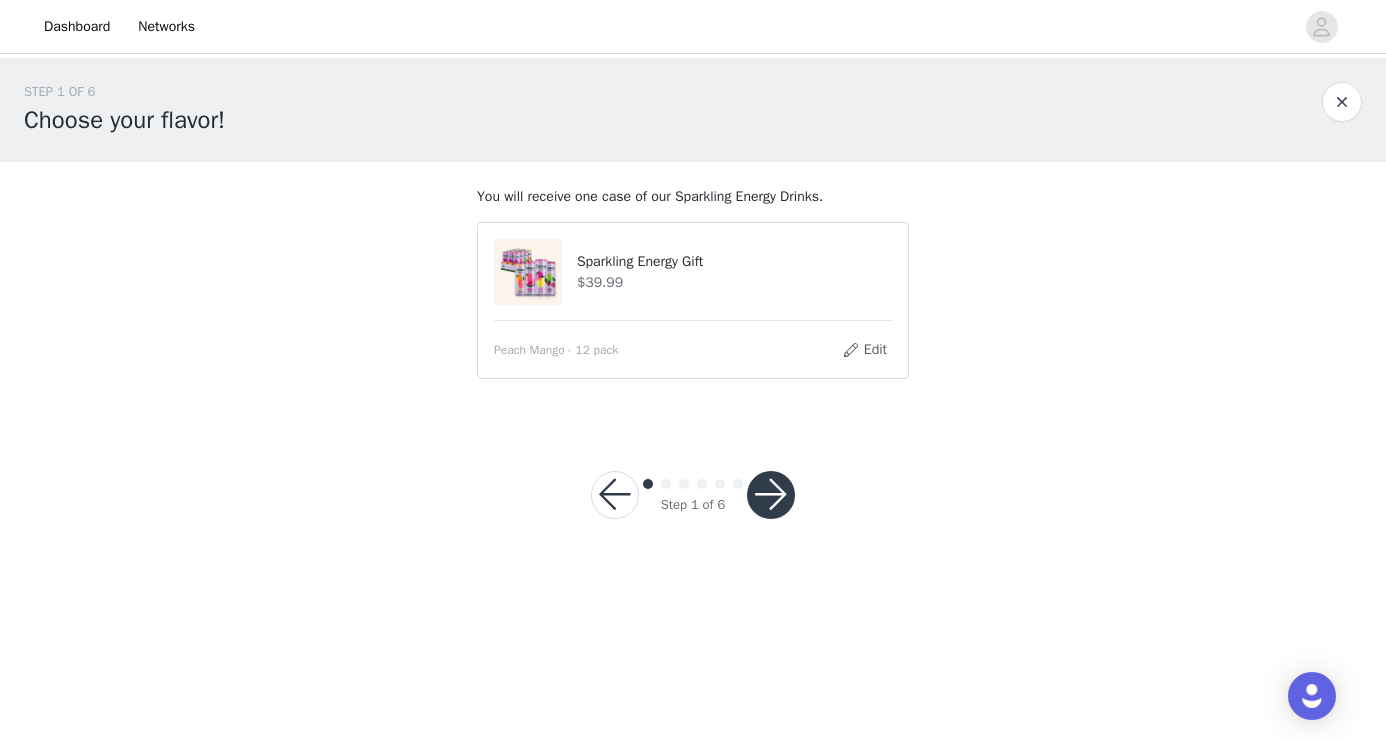 click at bounding box center [771, 495] 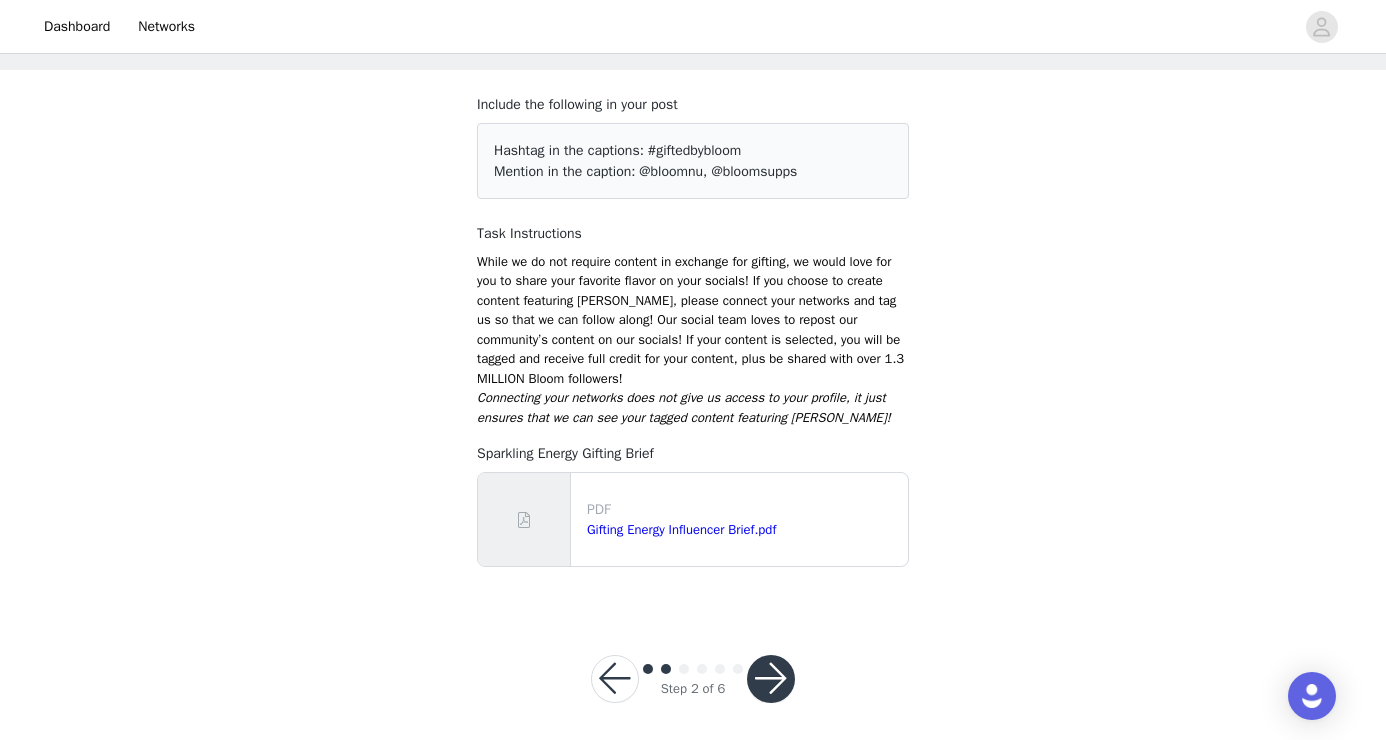 scroll, scrollTop: 103, scrollLeft: 0, axis: vertical 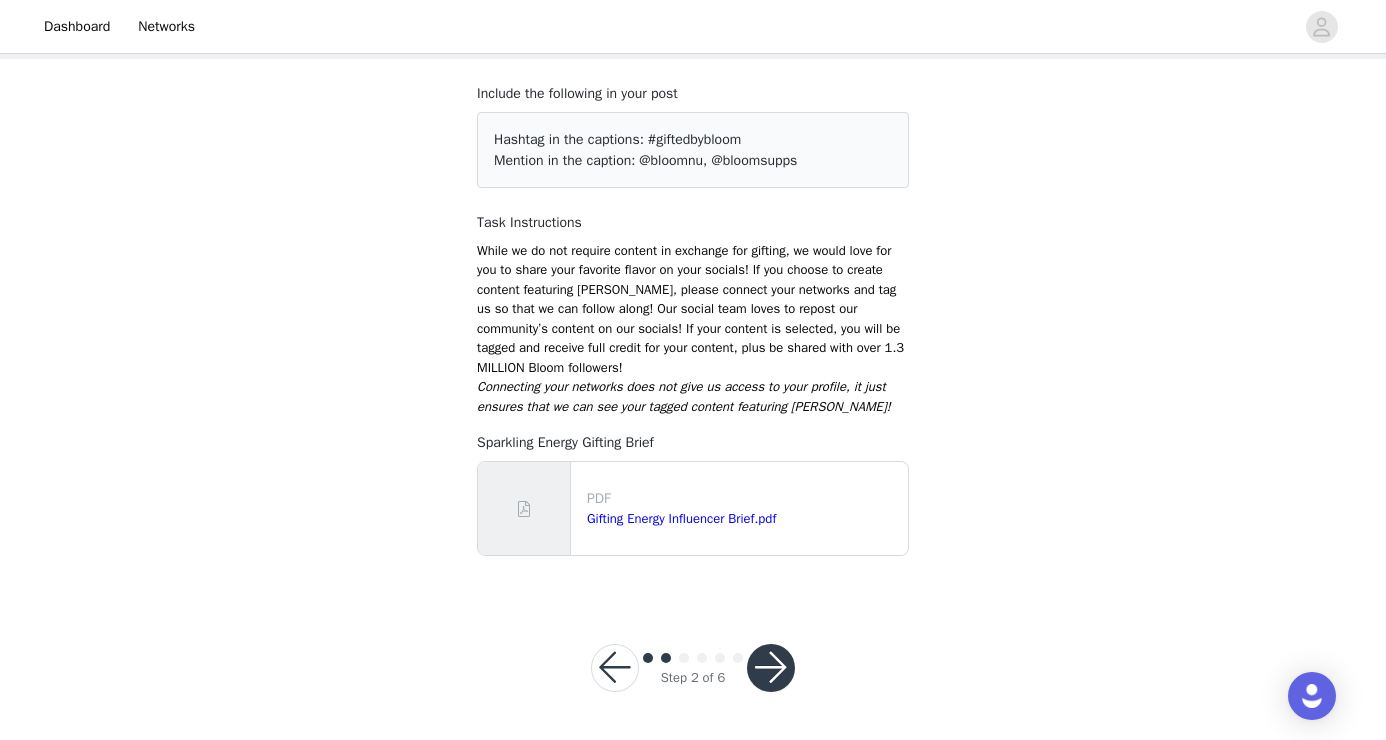 click at bounding box center [771, 668] 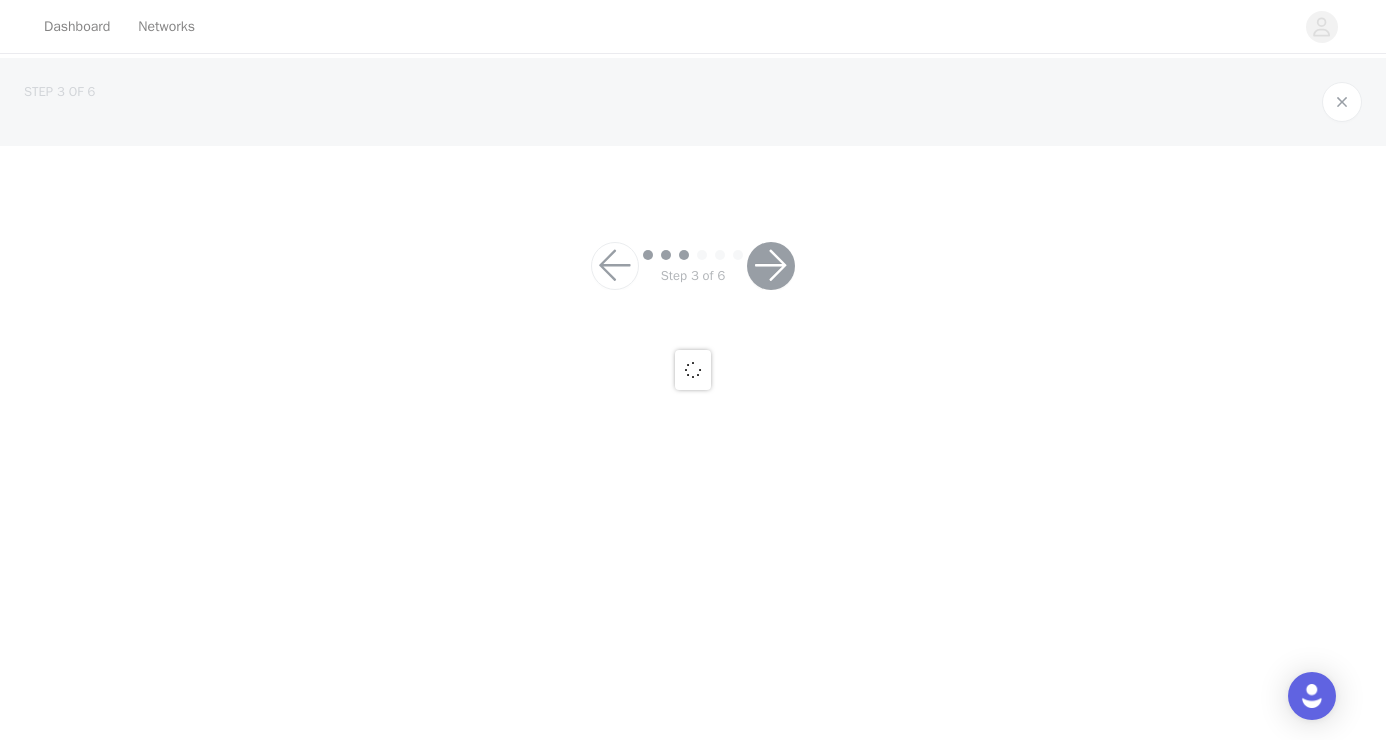 scroll, scrollTop: 0, scrollLeft: 0, axis: both 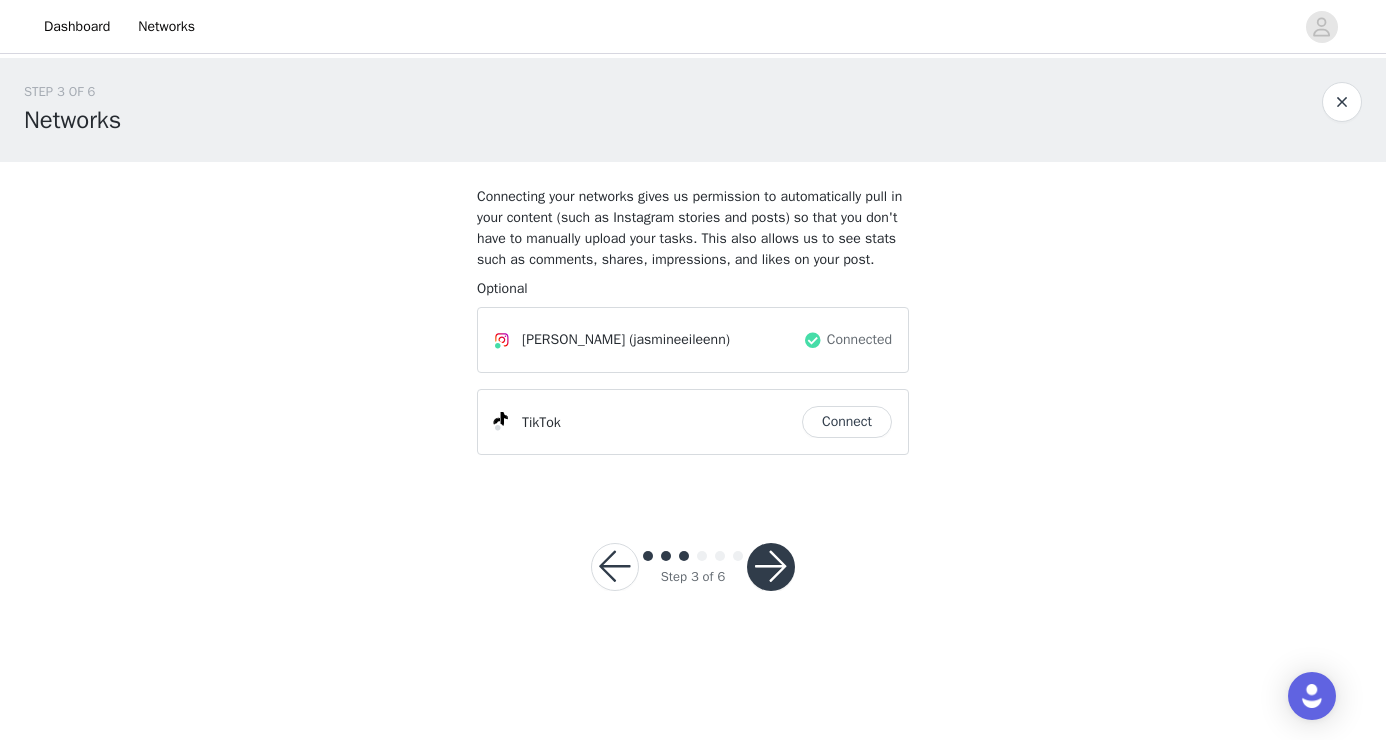 click on "Connect" at bounding box center [847, 422] 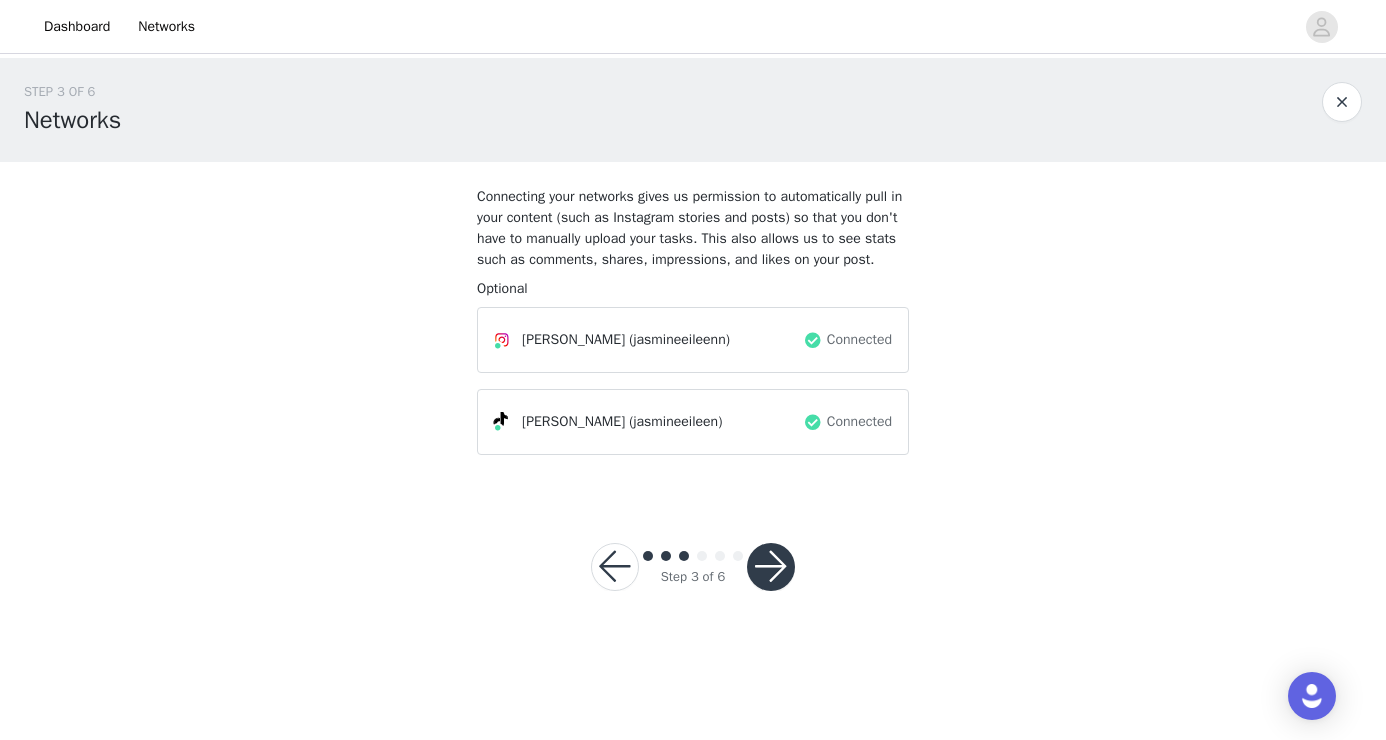 click at bounding box center [771, 567] 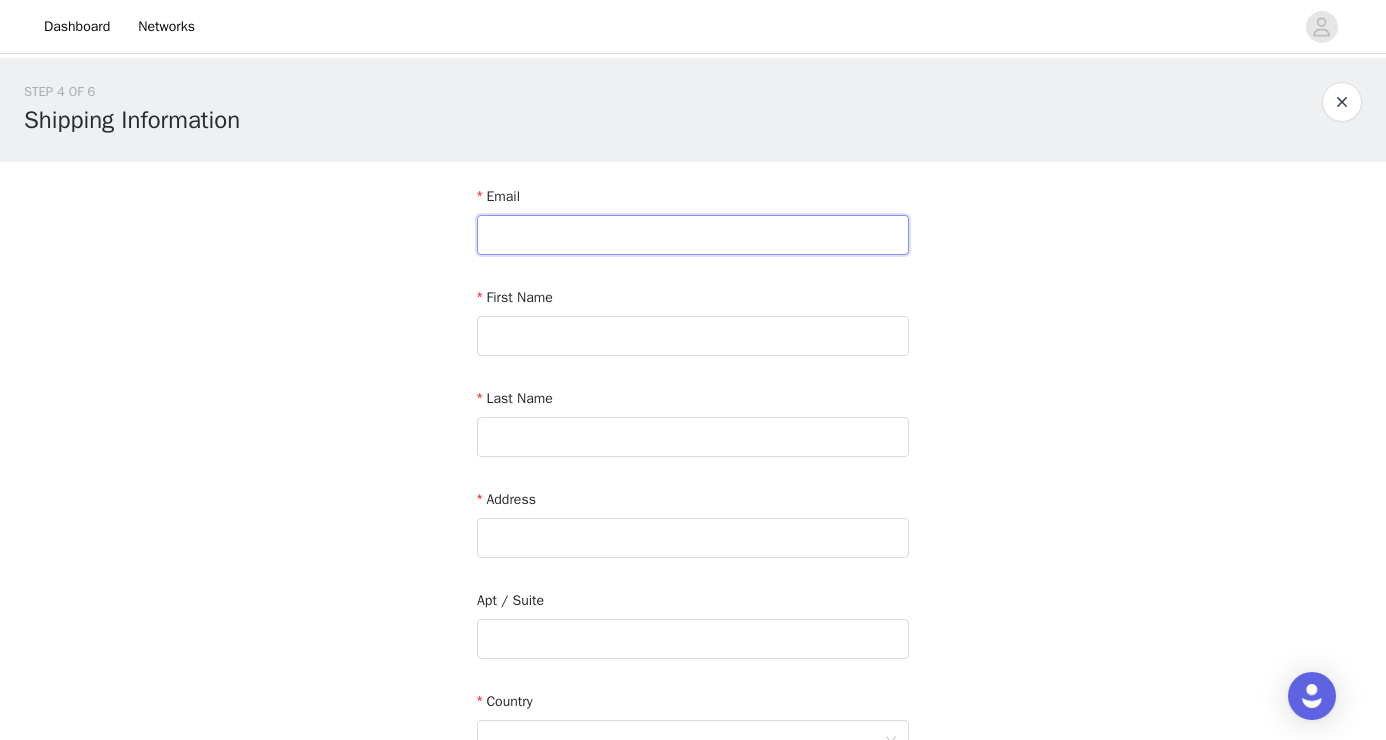 click at bounding box center [693, 235] 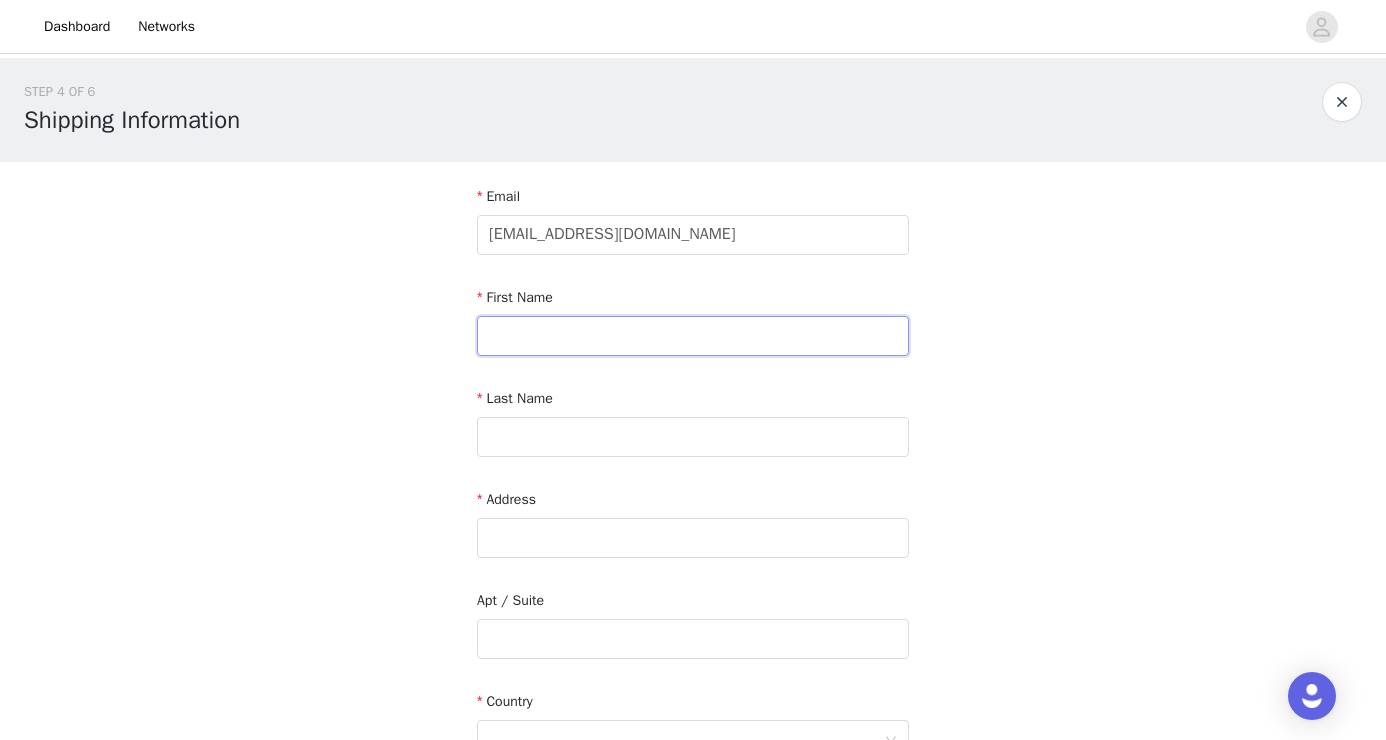 type on "[PERSON_NAME]" 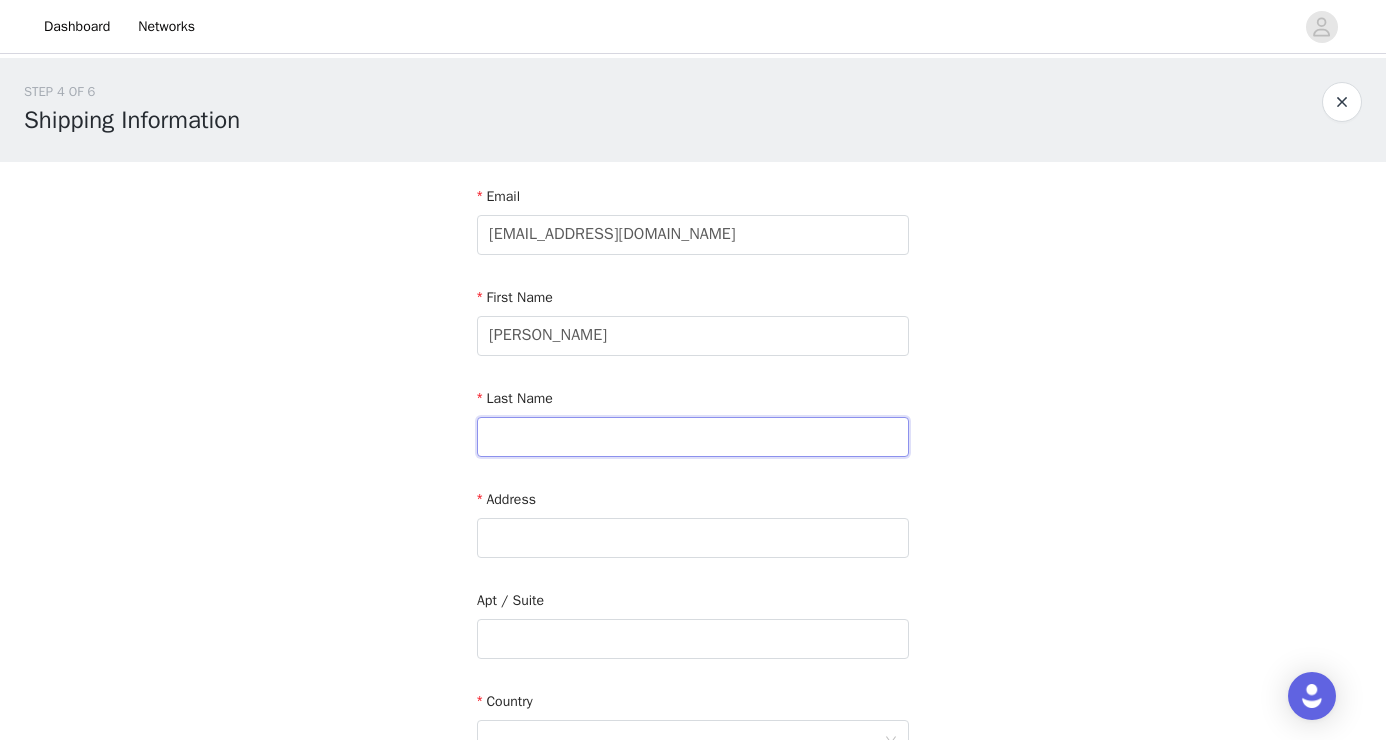 type on "[PERSON_NAME]" 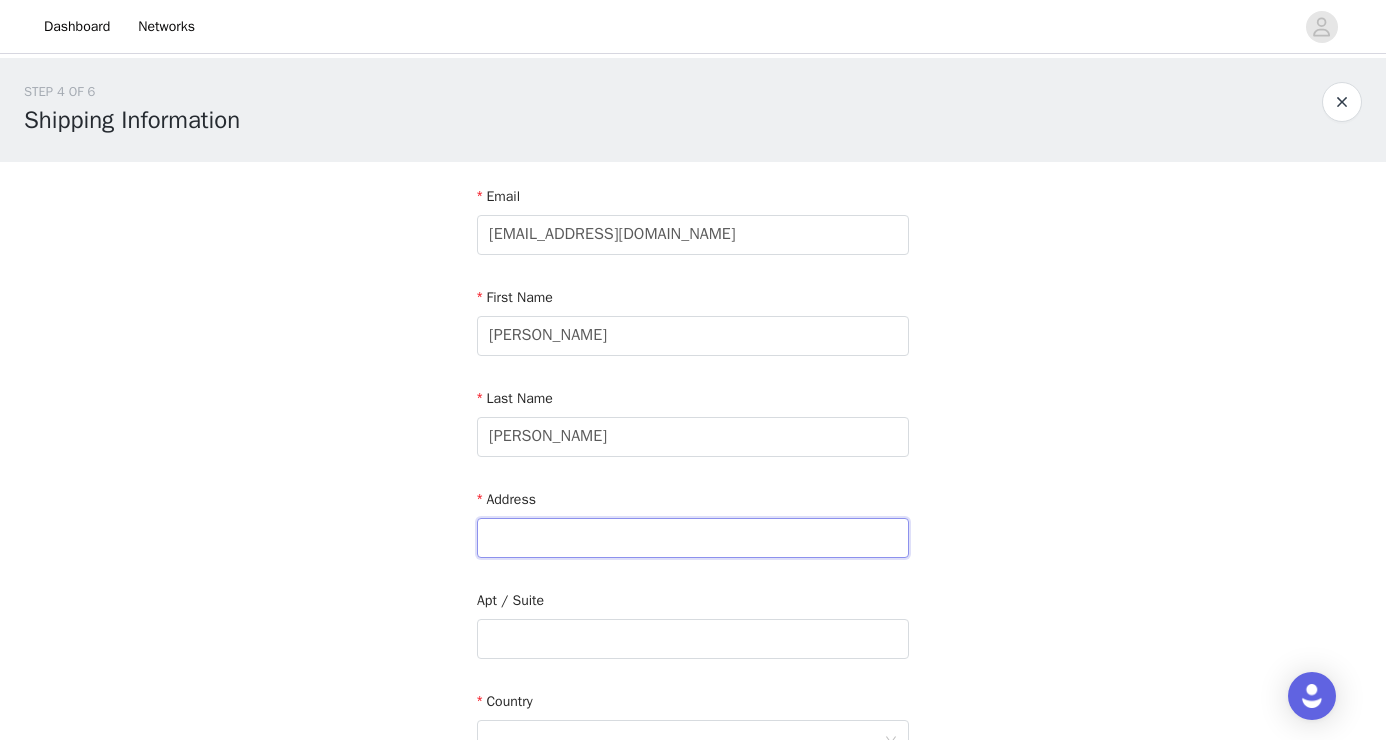 type on "[STREET_ADDRESS]" 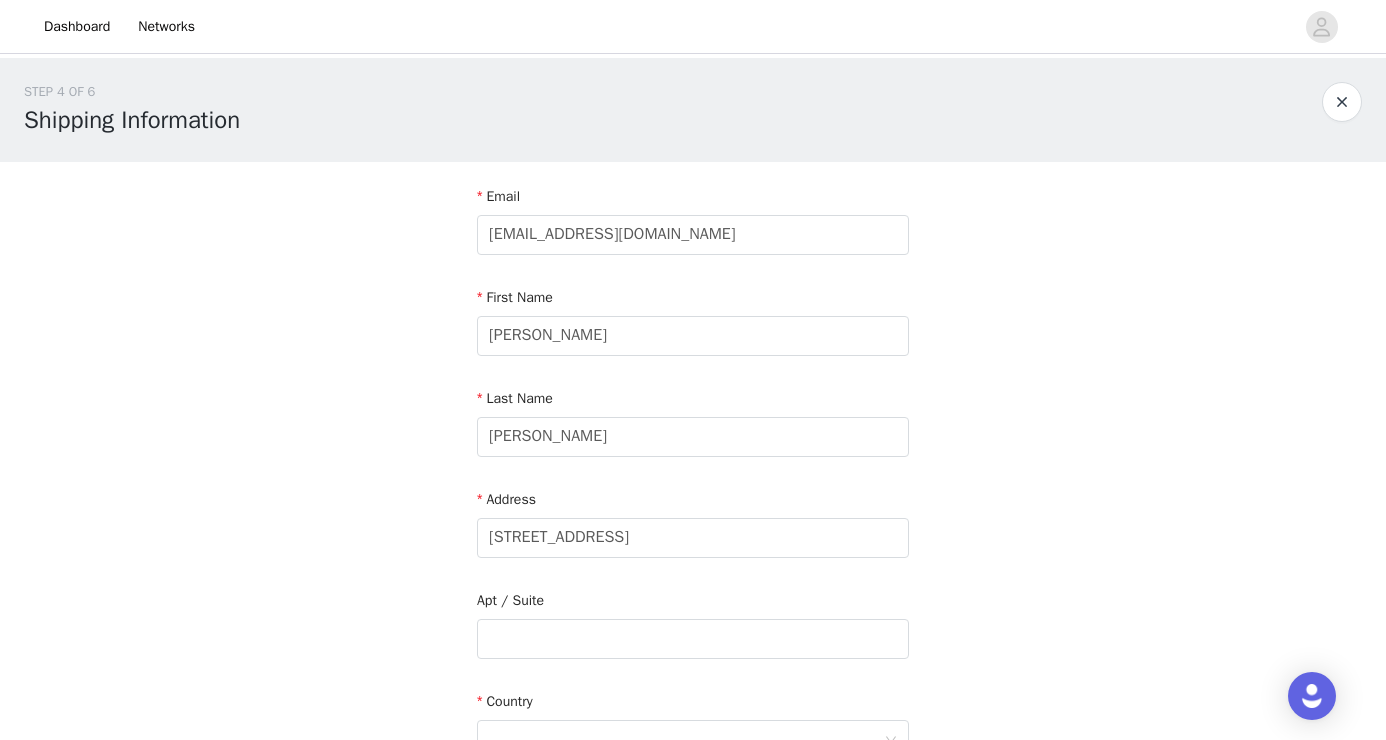 type on "[GEOGRAPHIC_DATA]" 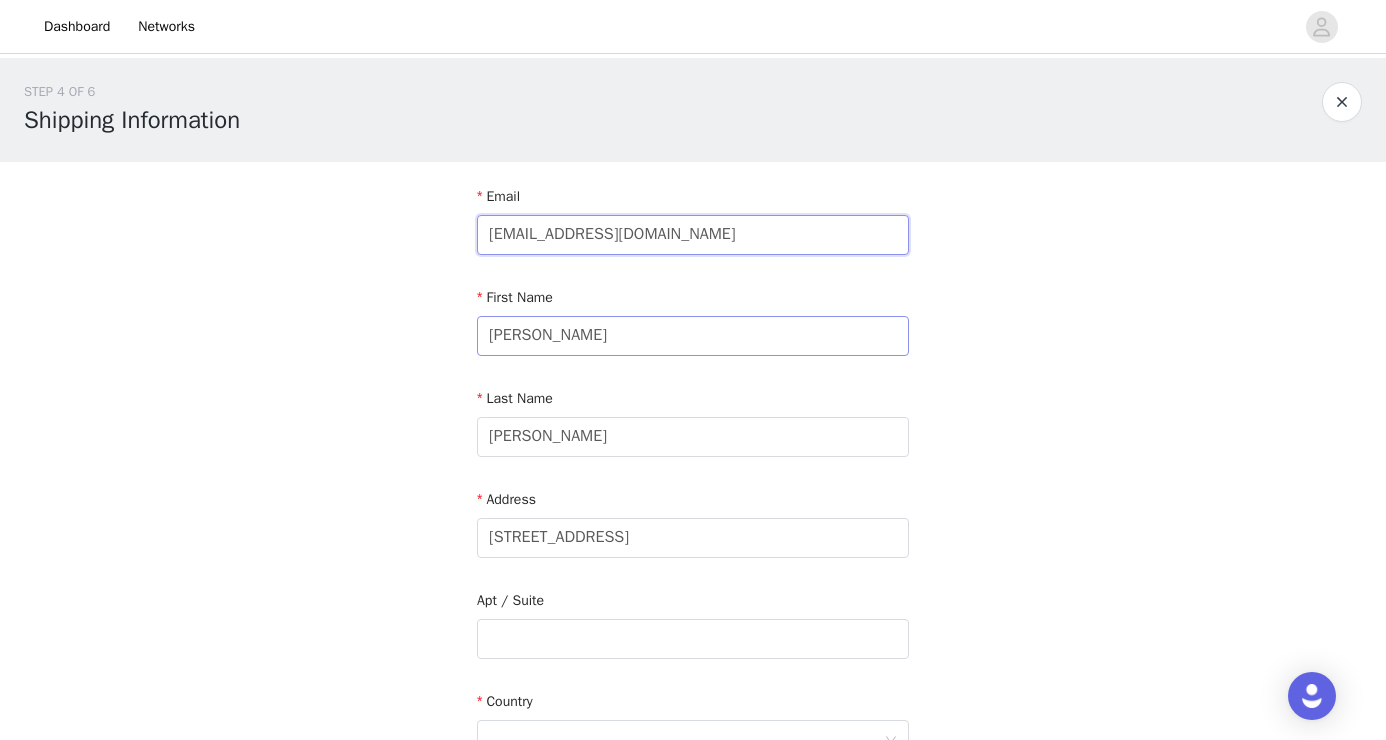 type on "[EMAIL_ADDRESS][DOMAIN_NAME]" 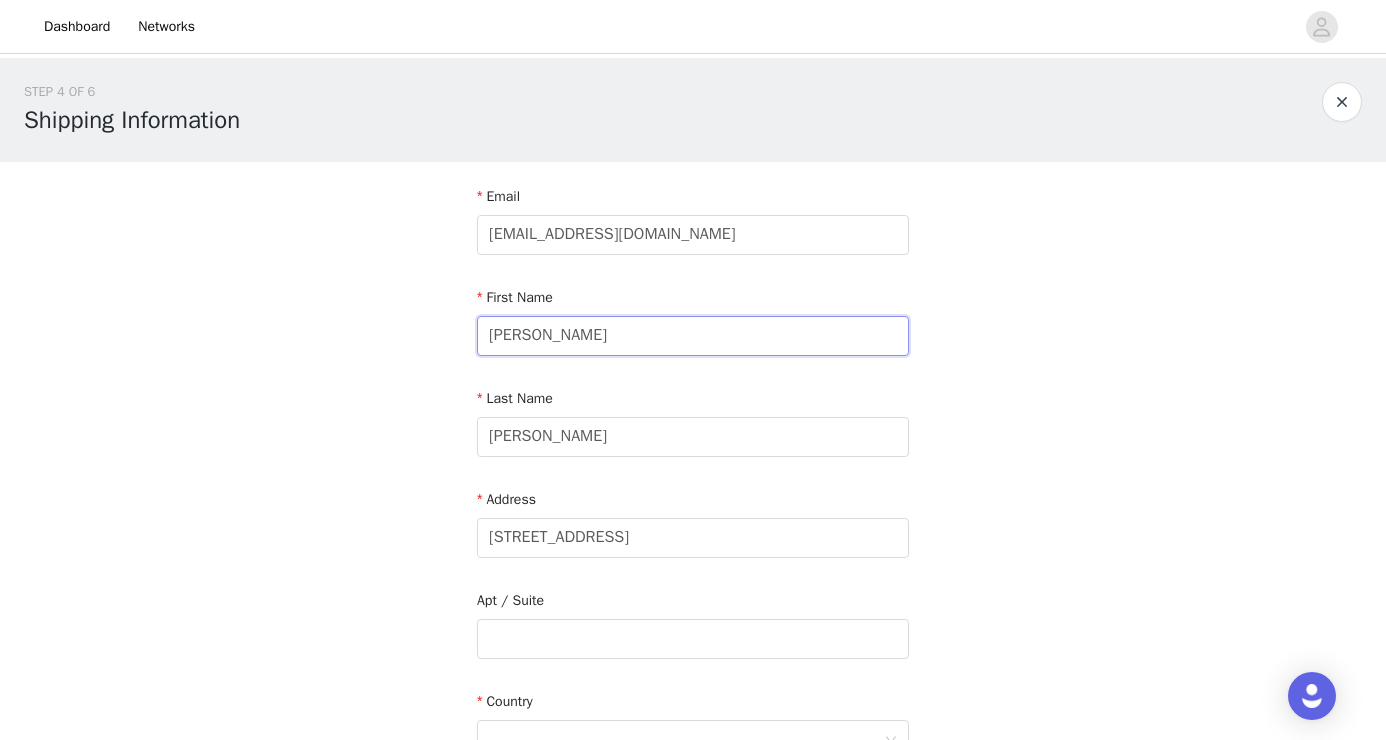 click on "[PERSON_NAME]" at bounding box center (693, 336) 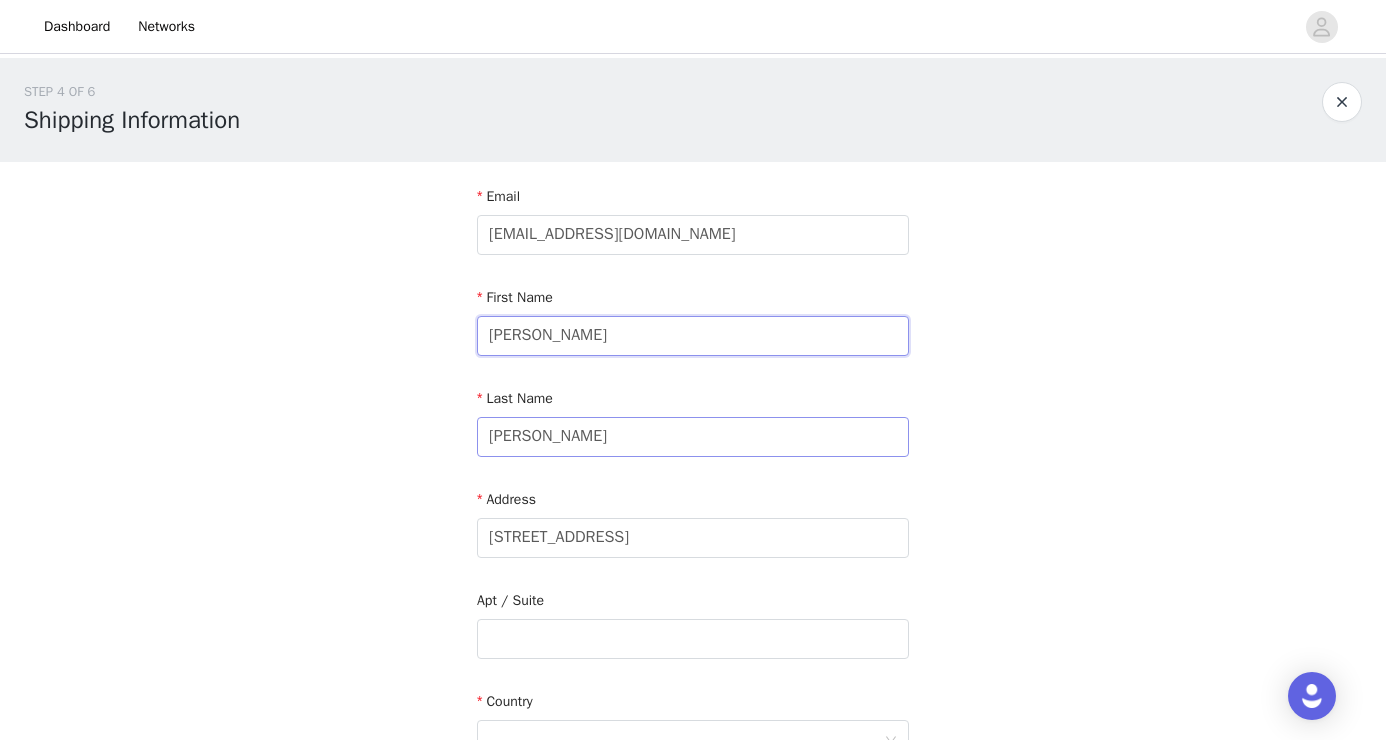 type on "[PERSON_NAME]" 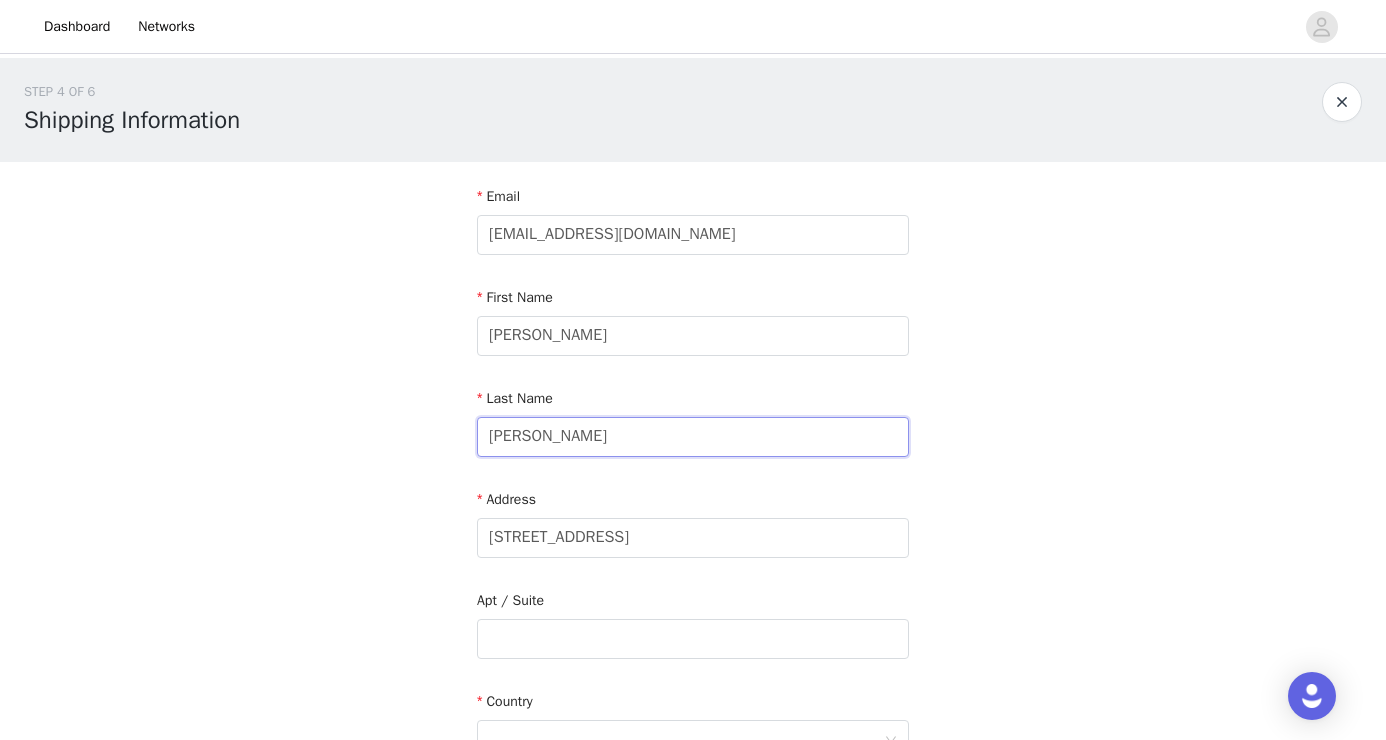 click on "[PERSON_NAME]" at bounding box center (693, 437) 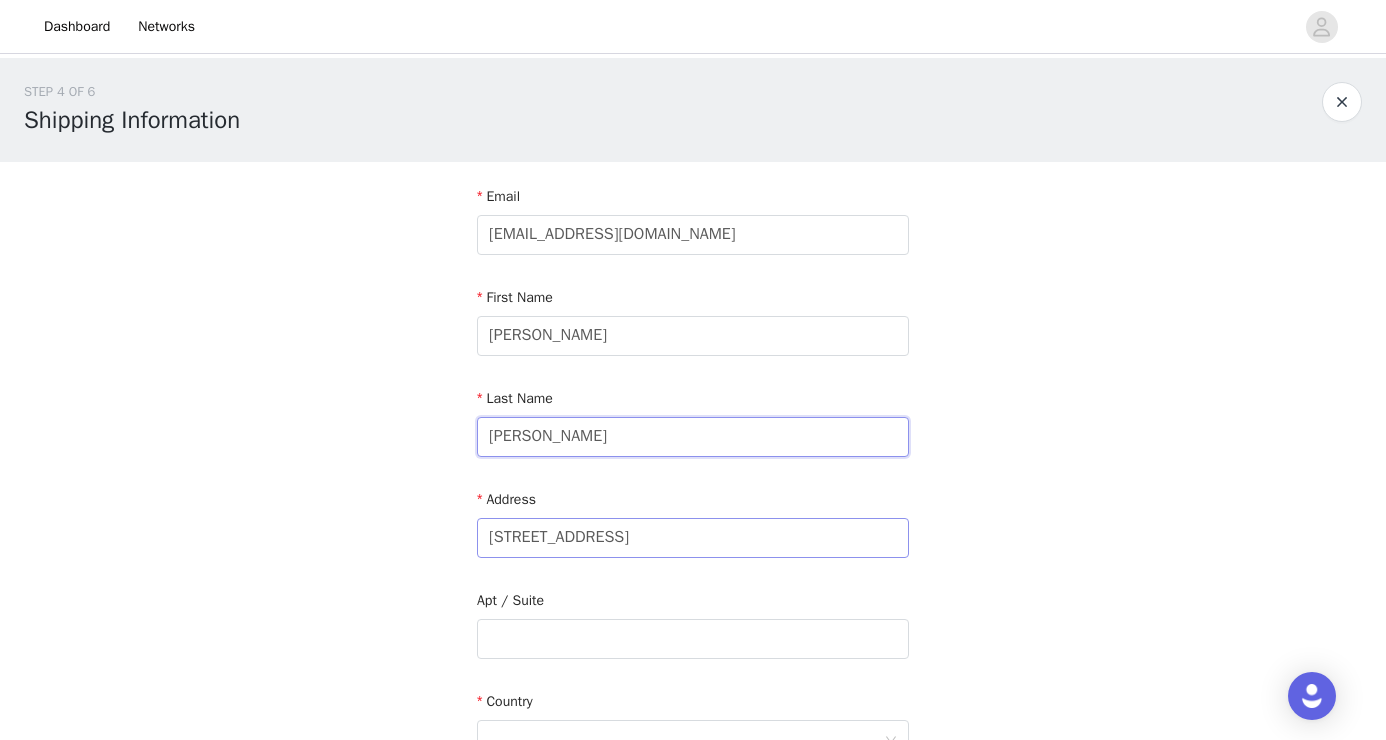 type on "[PERSON_NAME]" 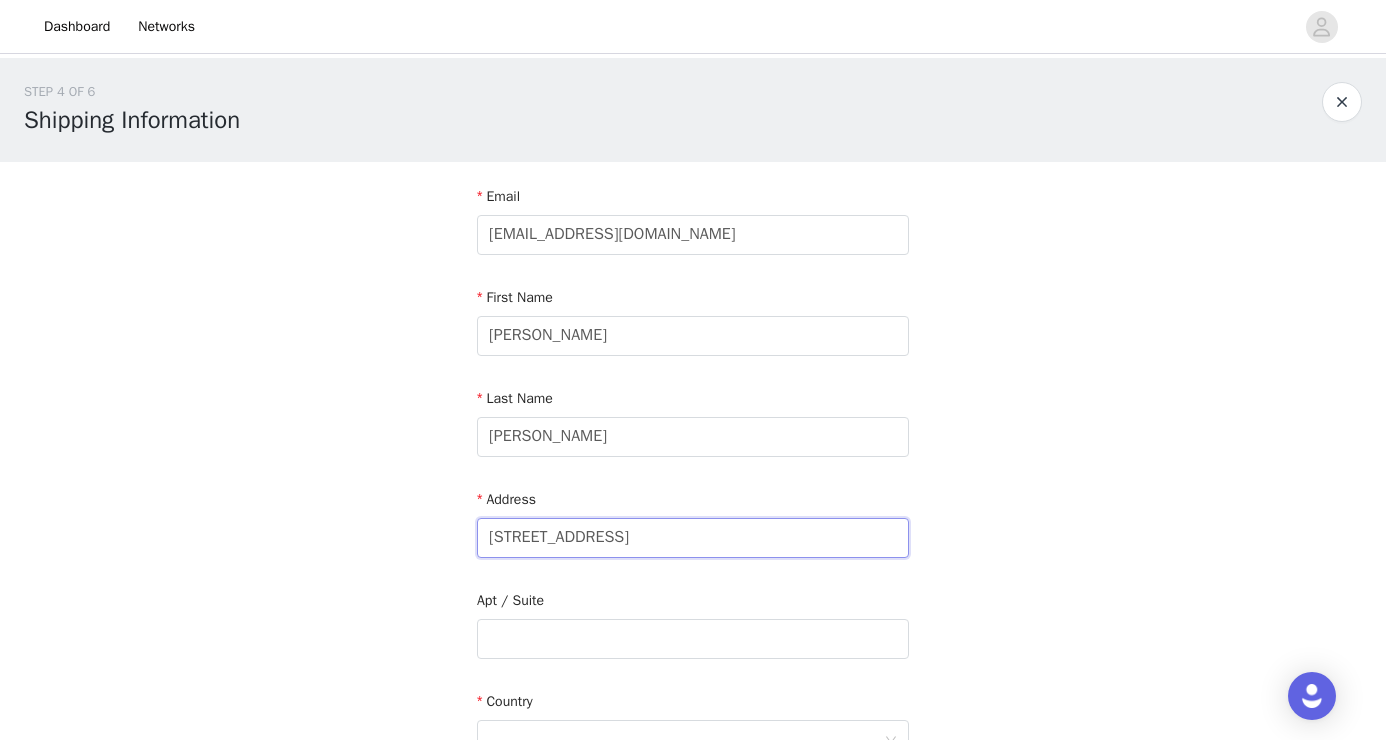 click on "[STREET_ADDRESS]" at bounding box center [693, 538] 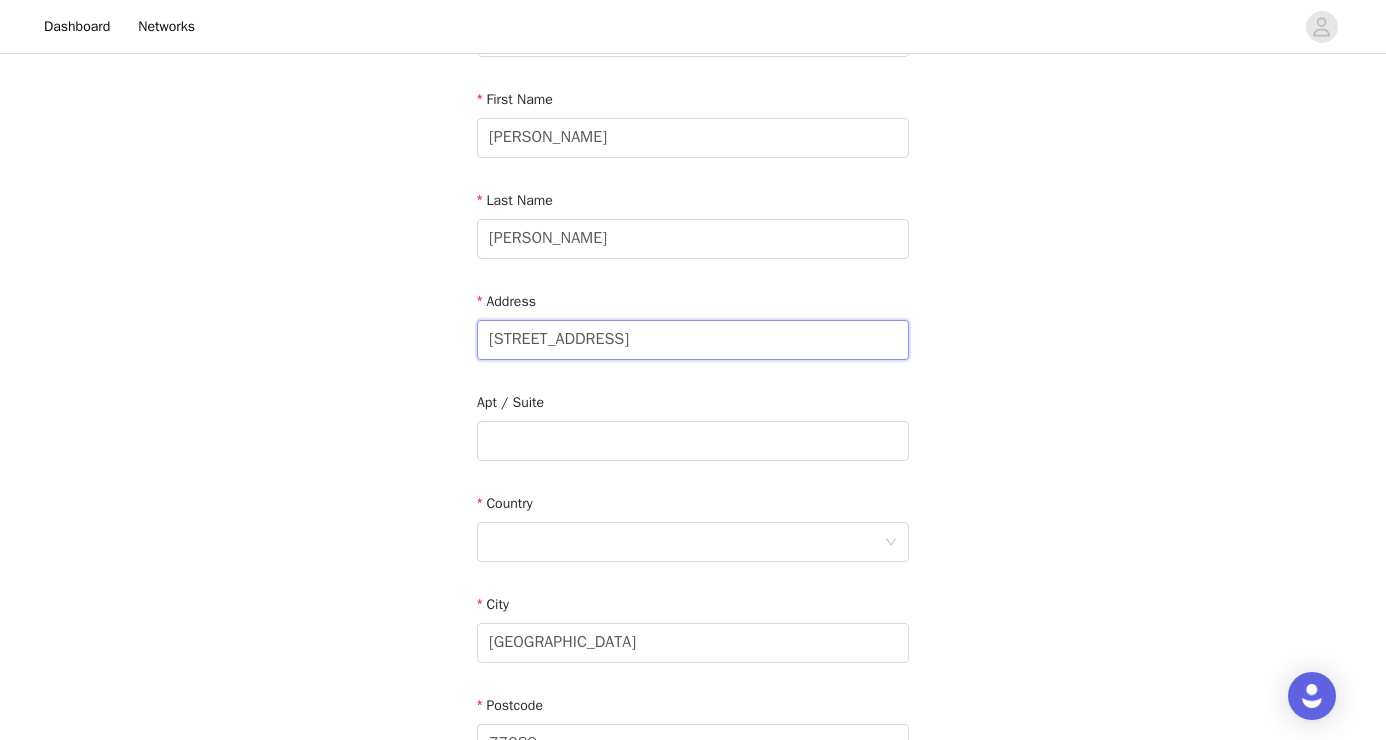 scroll, scrollTop: 367, scrollLeft: 0, axis: vertical 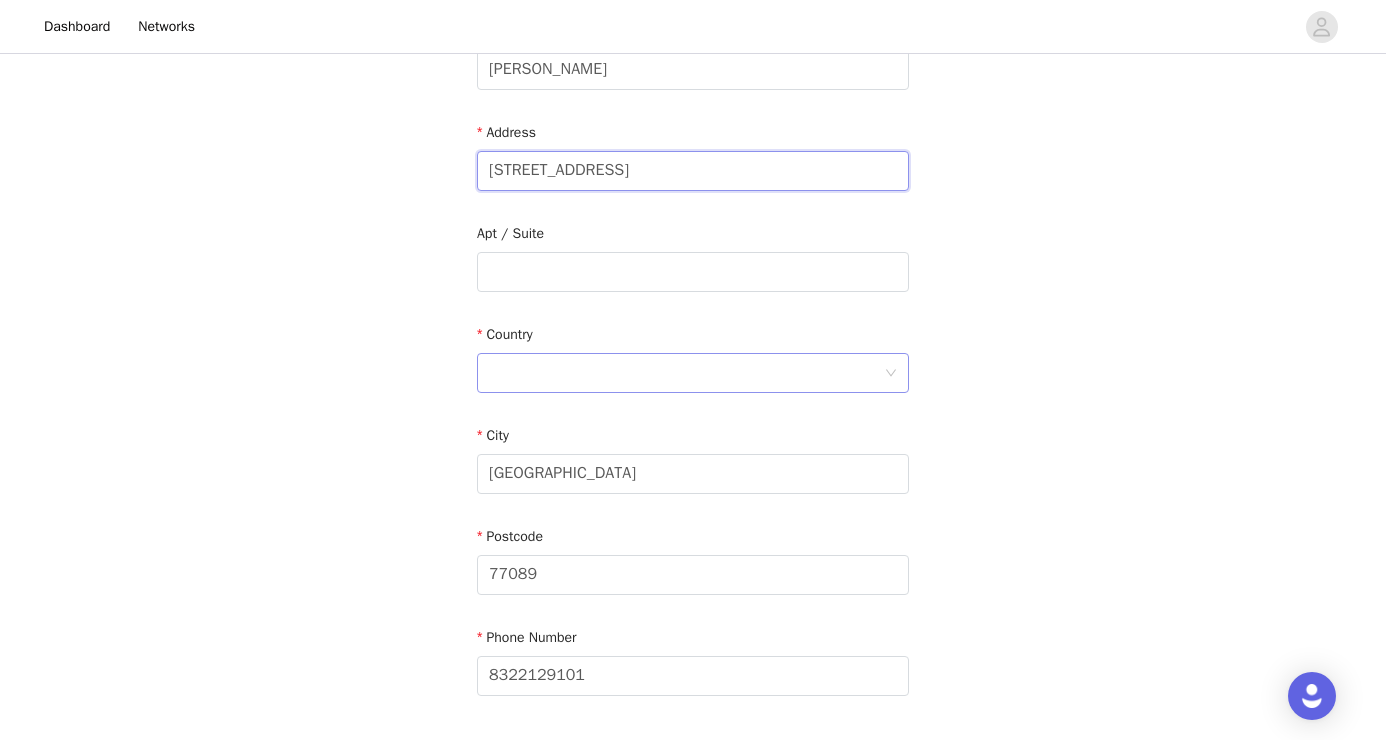 type on "[STREET_ADDRESS]" 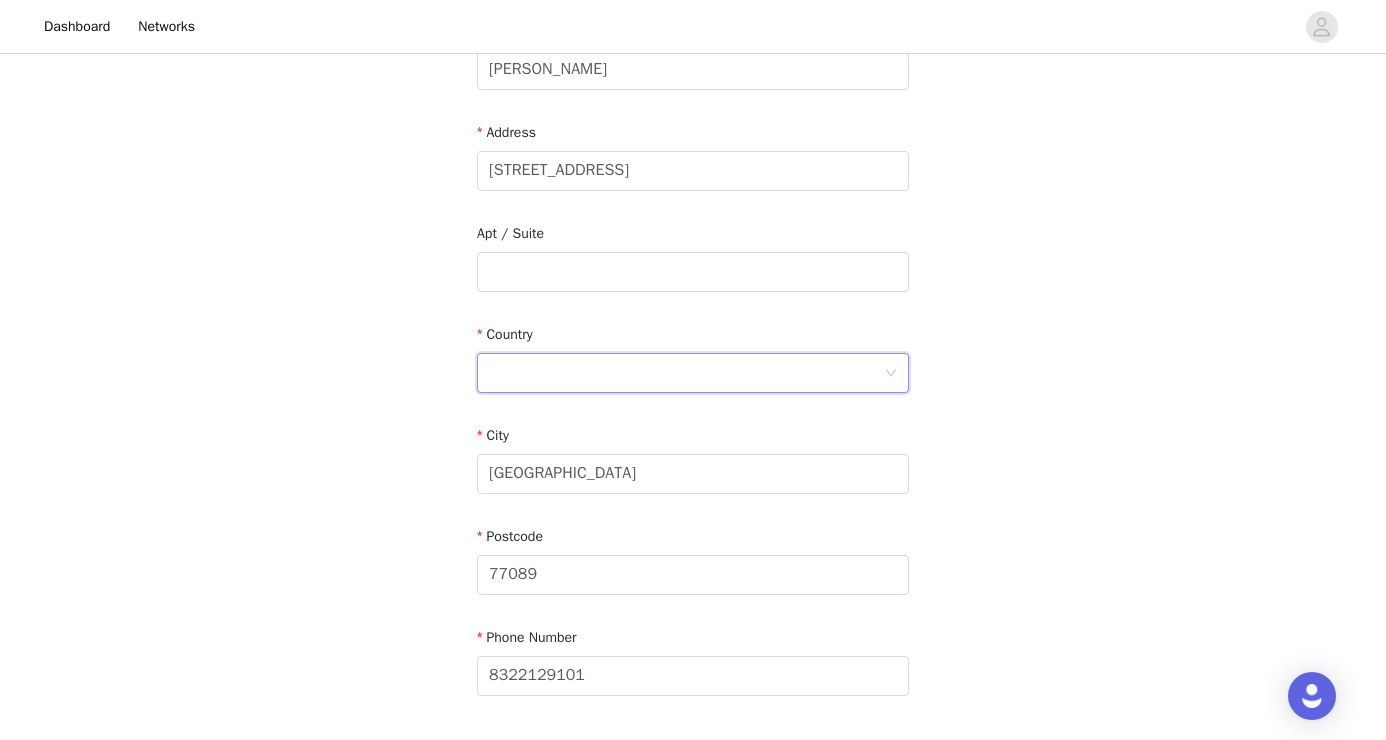 click at bounding box center [686, 373] 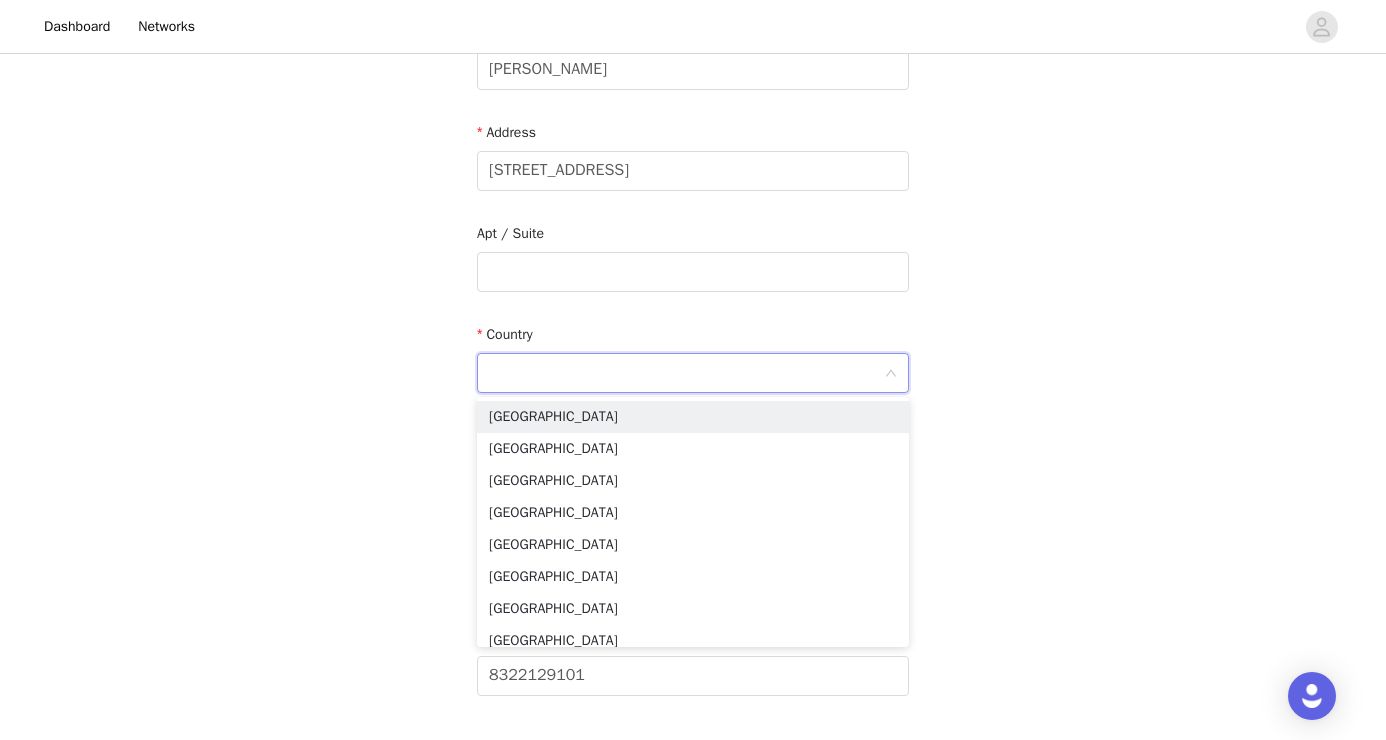 click at bounding box center (686, 373) 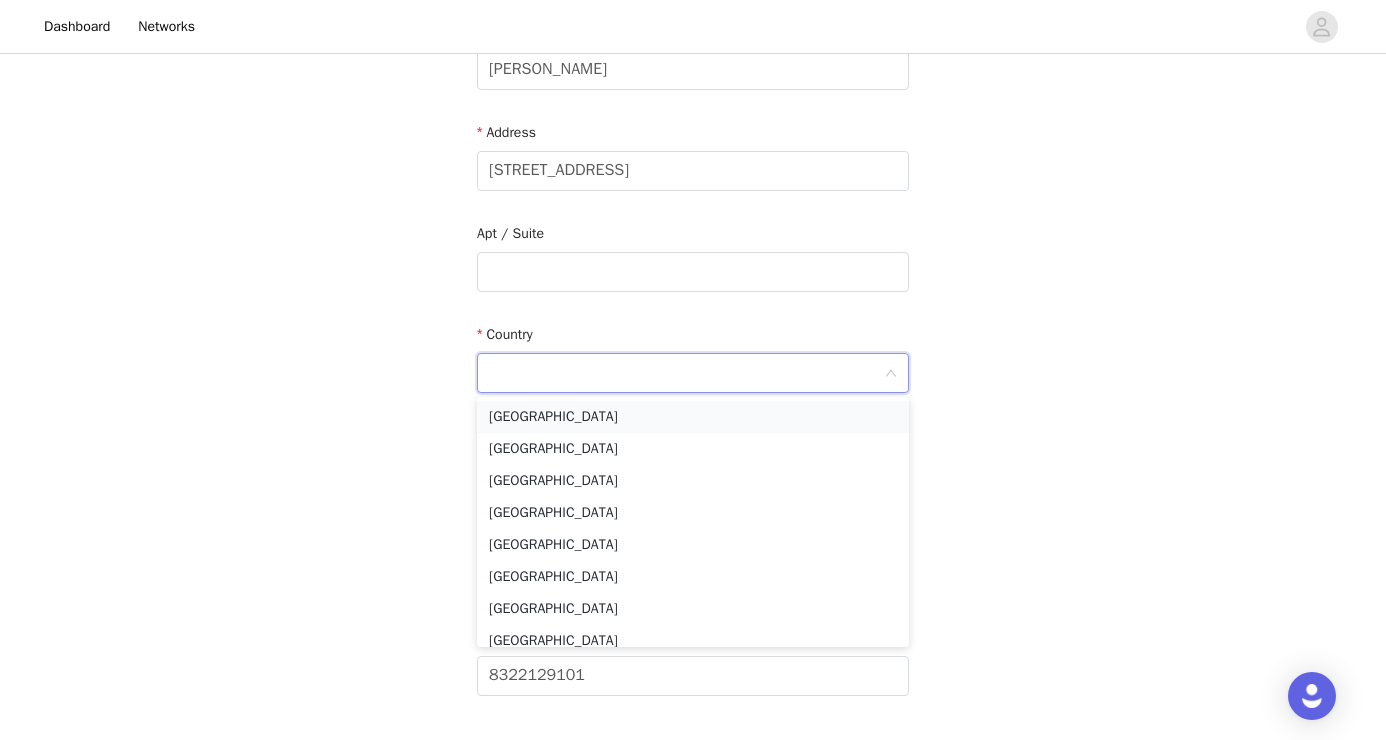 click on "[GEOGRAPHIC_DATA]" at bounding box center [693, 417] 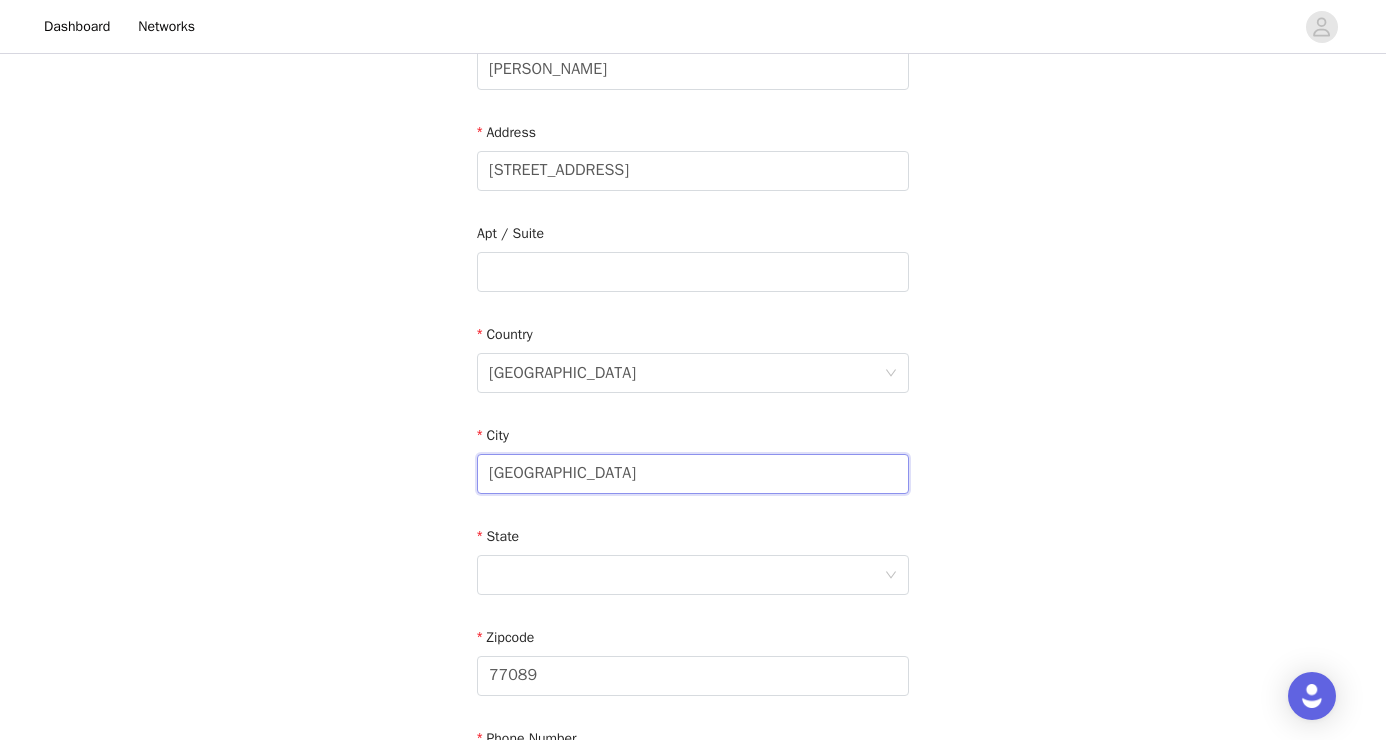 click on "[GEOGRAPHIC_DATA]" at bounding box center [693, 474] 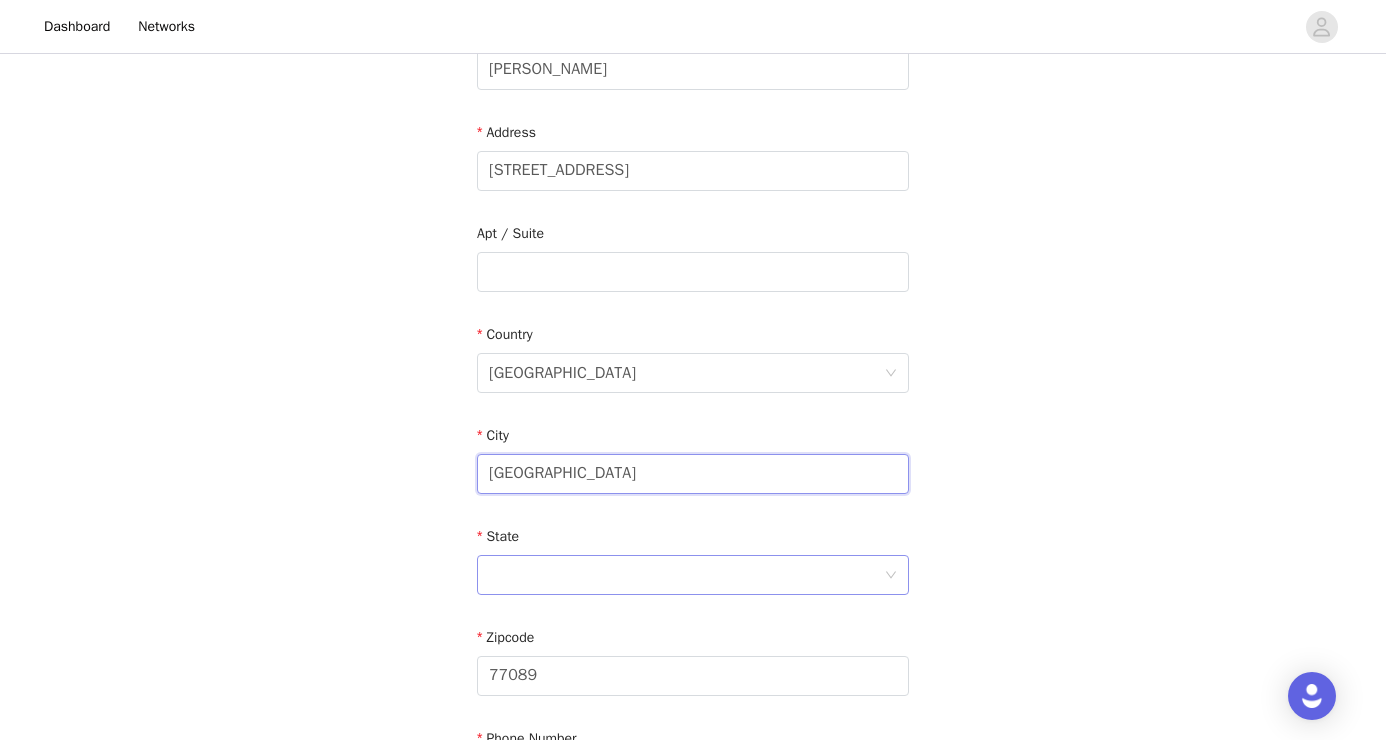 type on "[GEOGRAPHIC_DATA]" 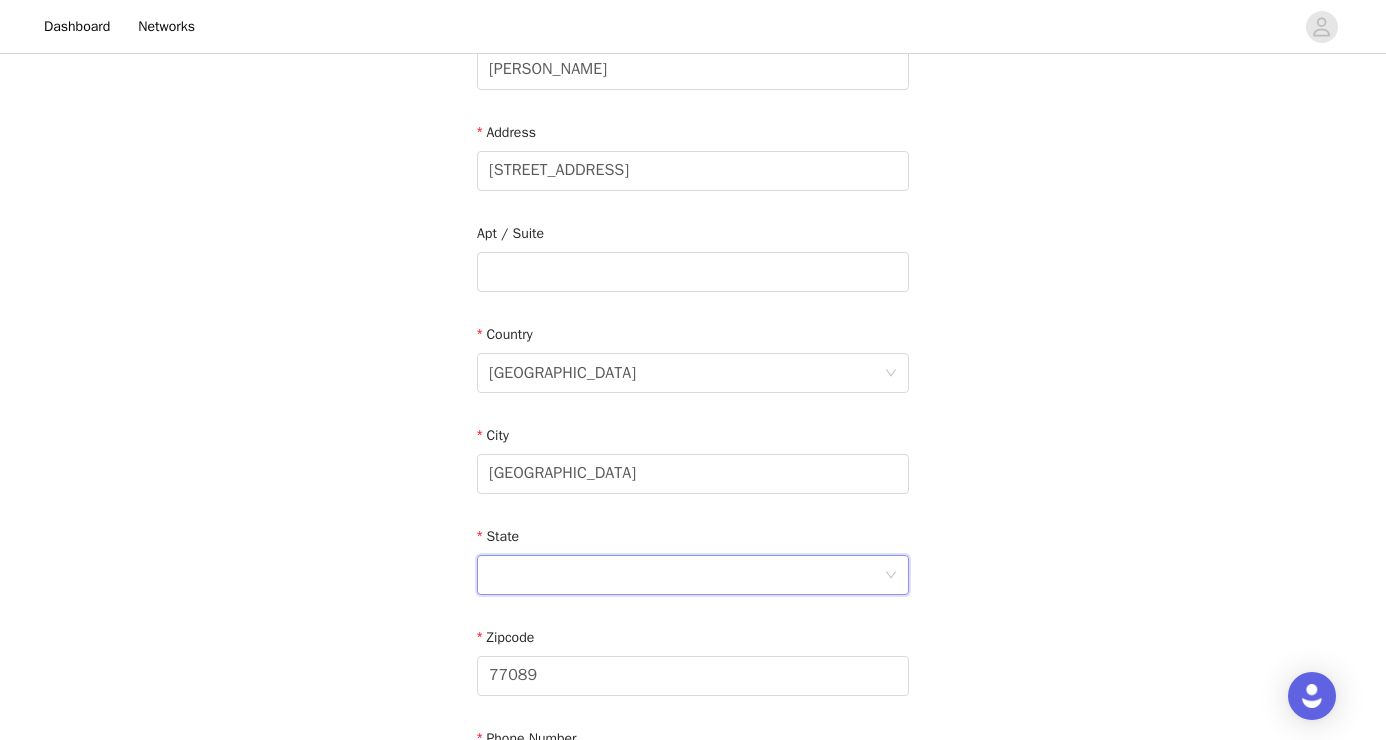 click at bounding box center (686, 575) 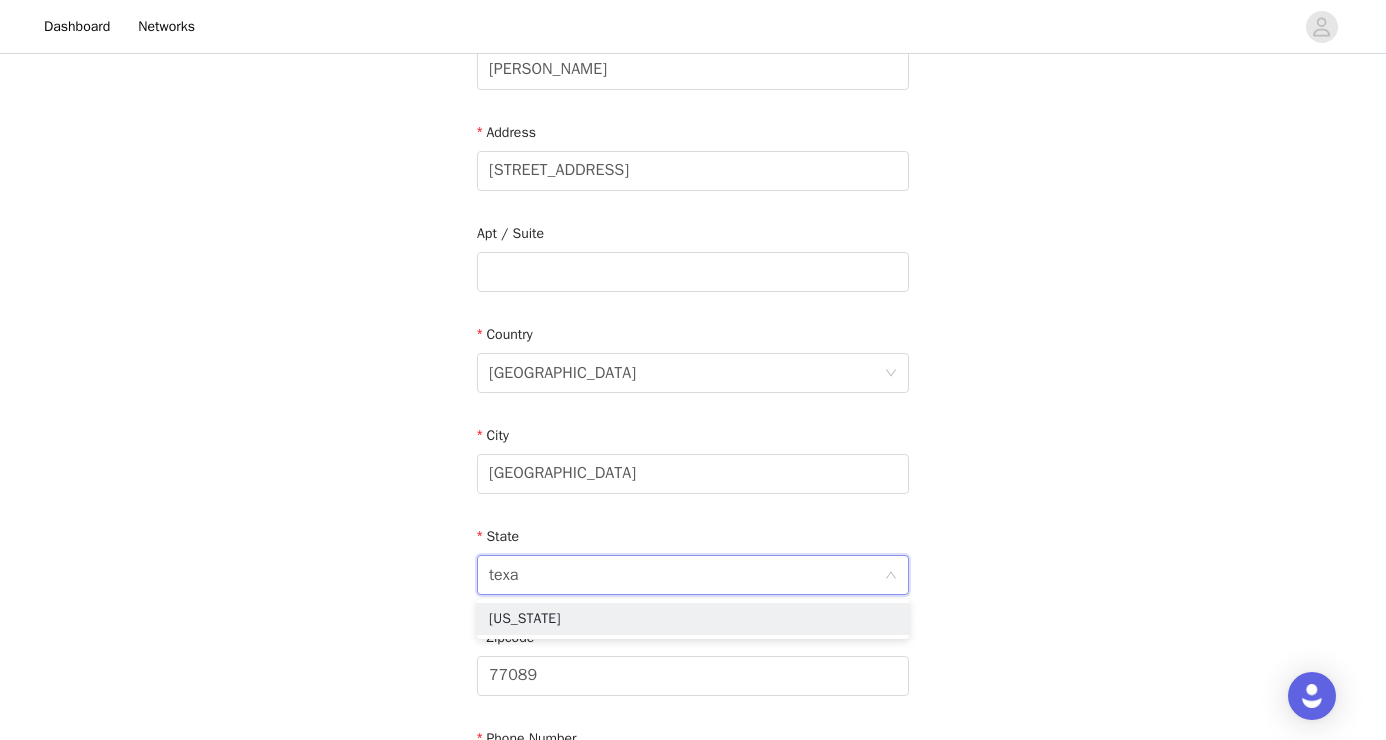 type on "[US_STATE]" 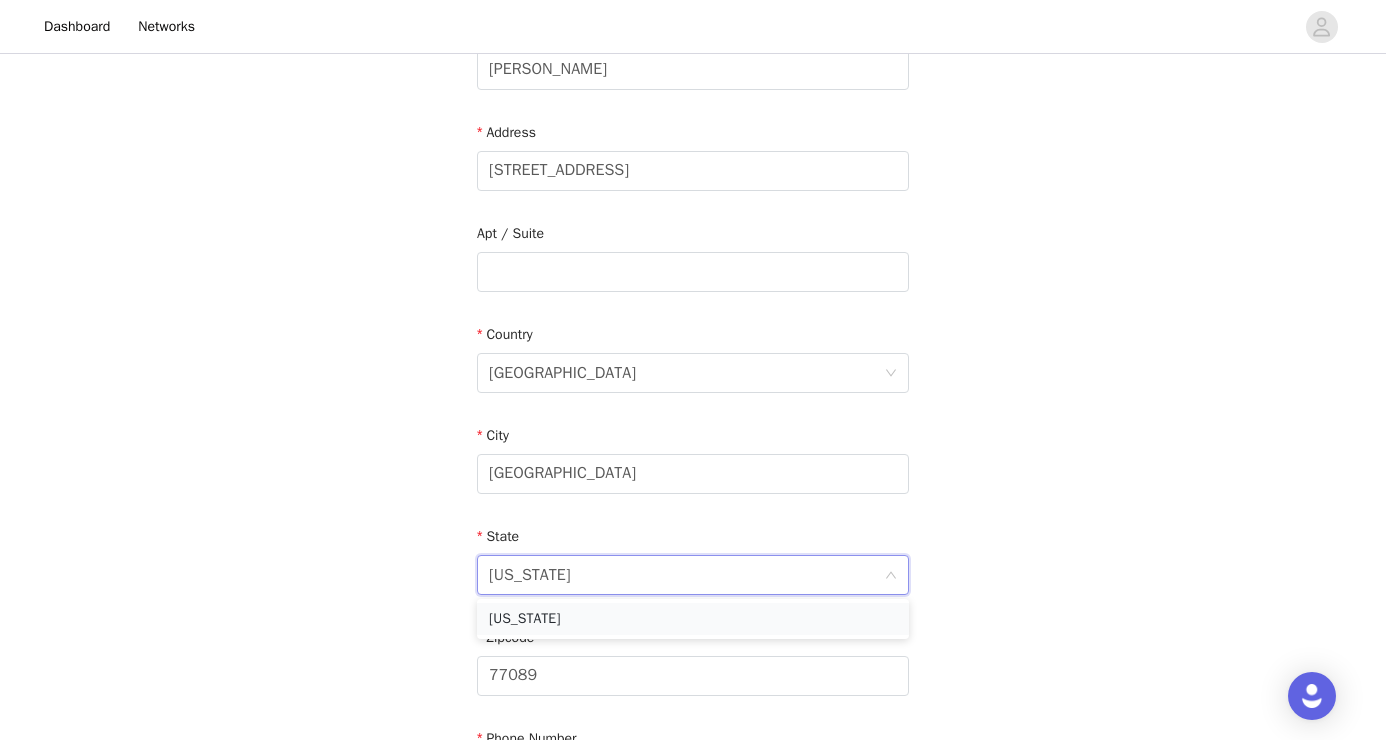 click on "[US_STATE]" at bounding box center (693, 619) 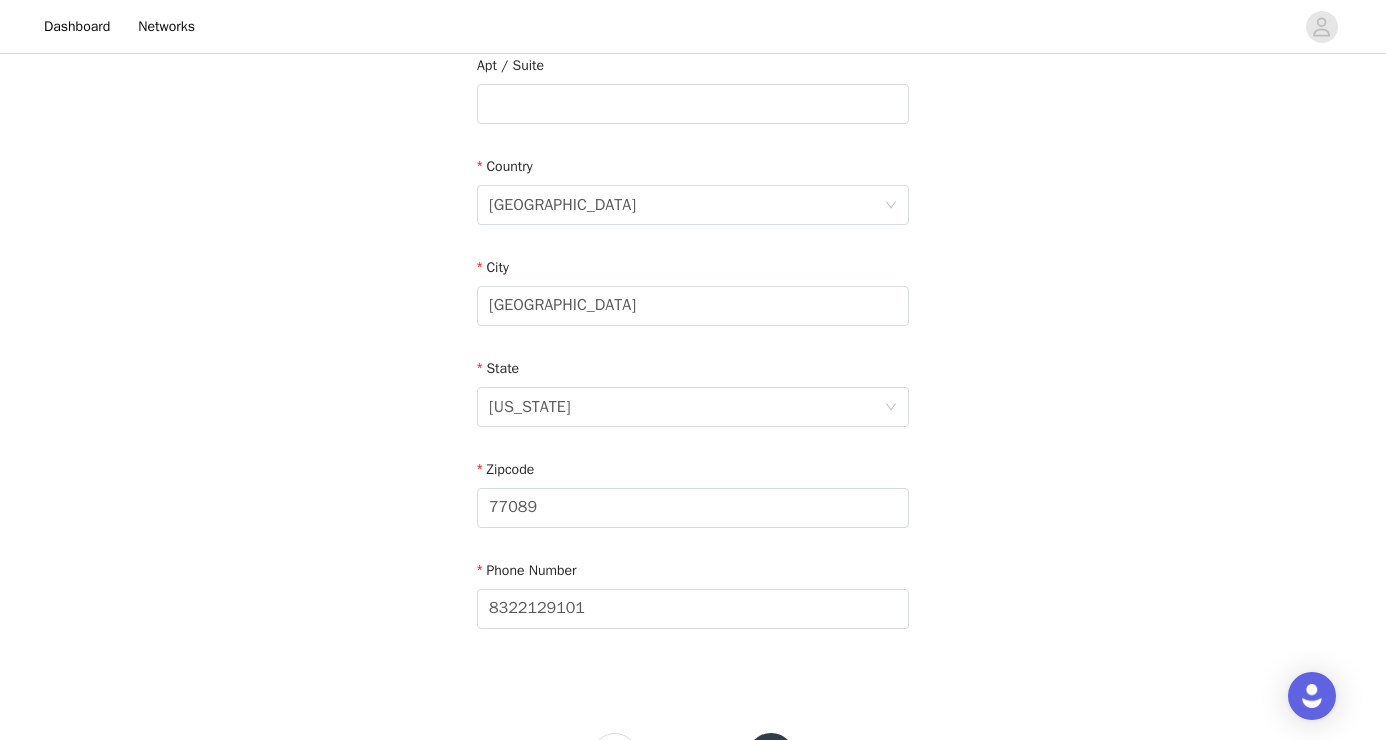 scroll, scrollTop: 563, scrollLeft: 0, axis: vertical 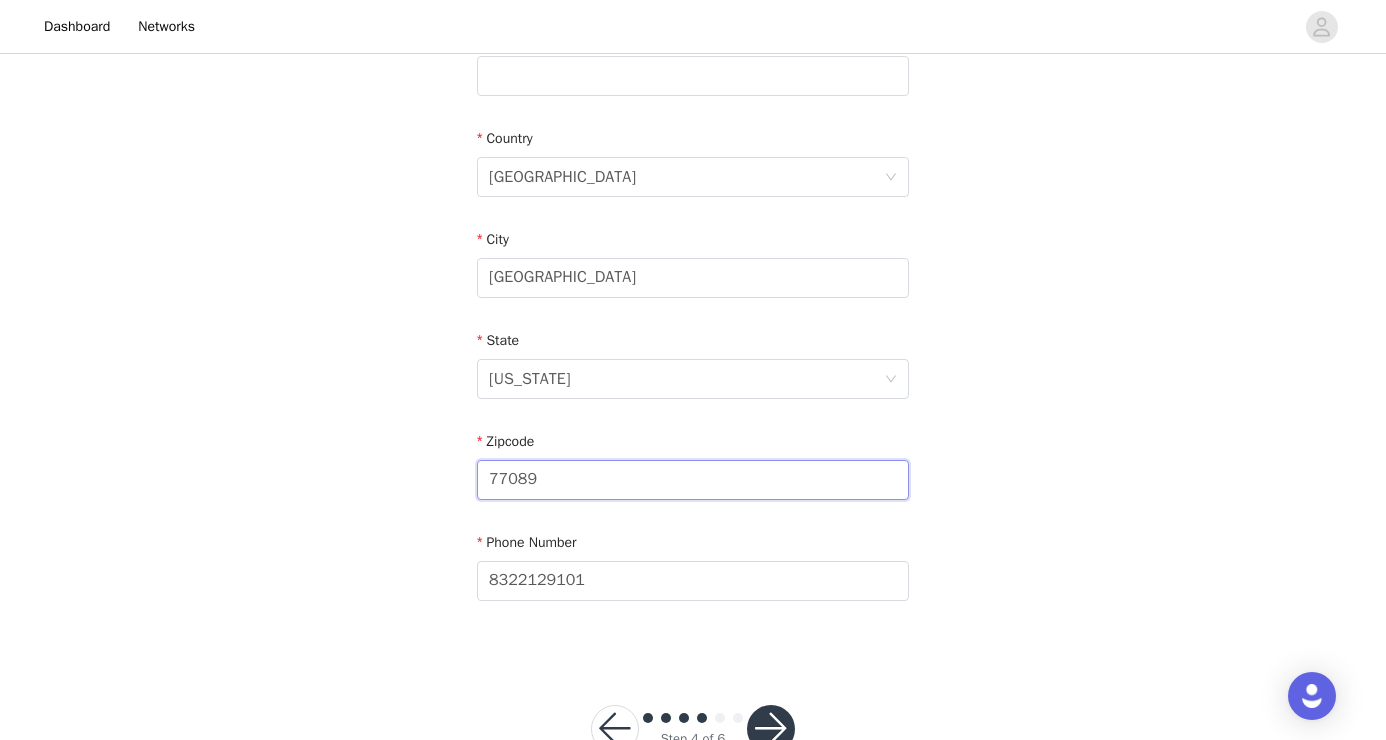 click on "77089" at bounding box center [693, 480] 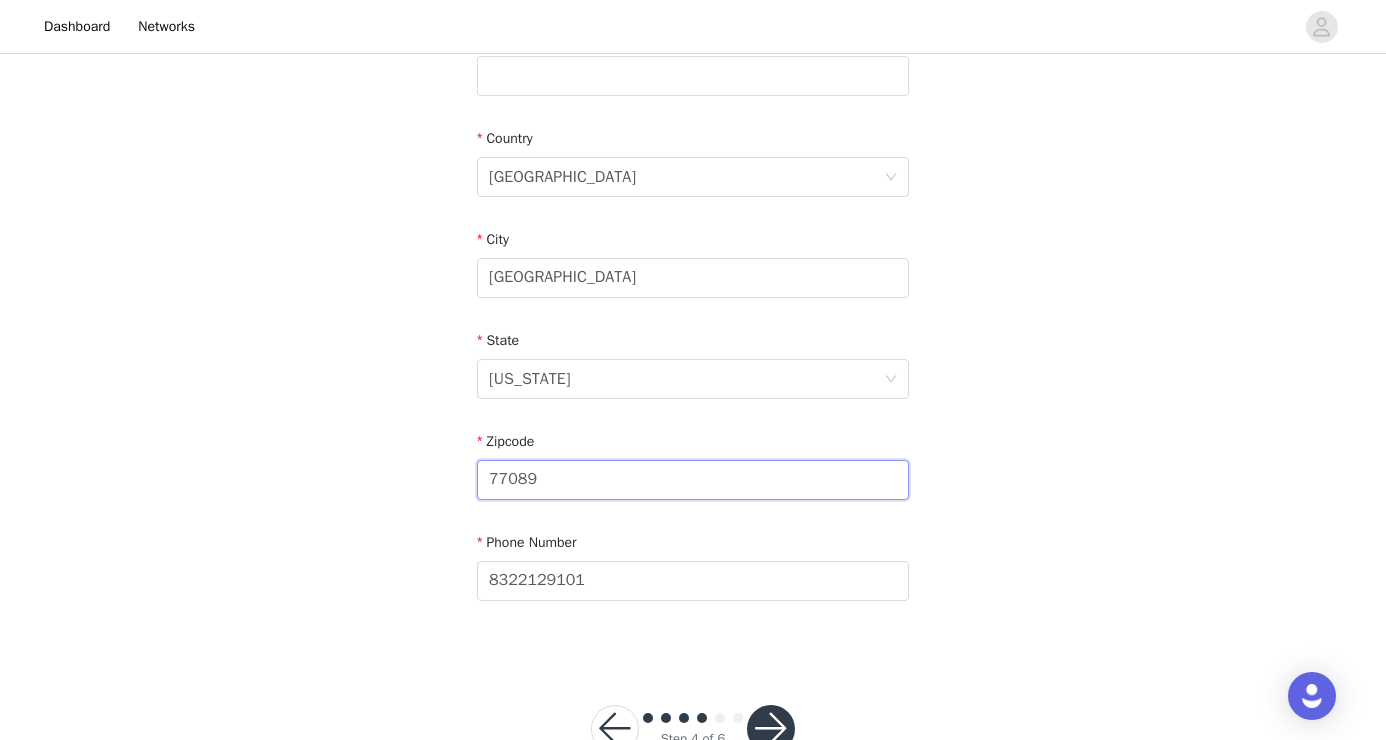 type on "77089" 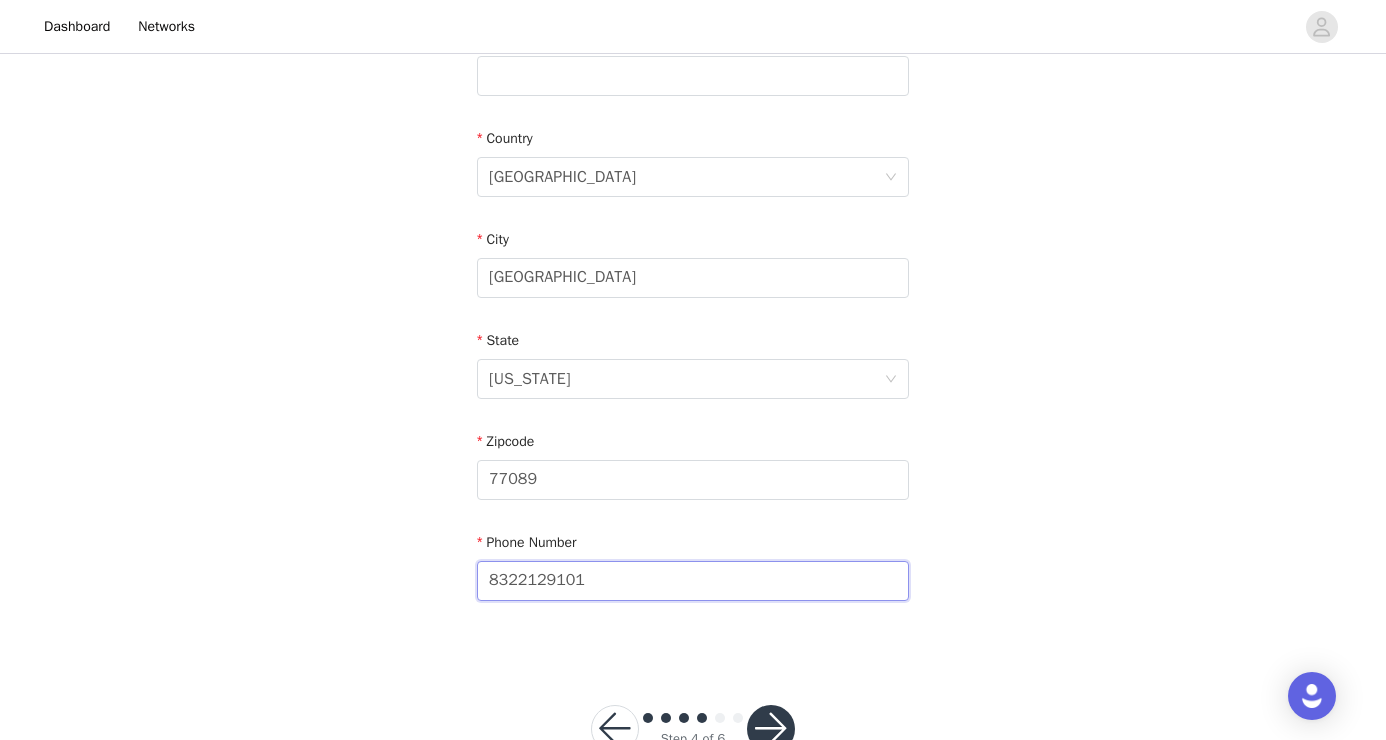 click on "8322129101" at bounding box center (693, 581) 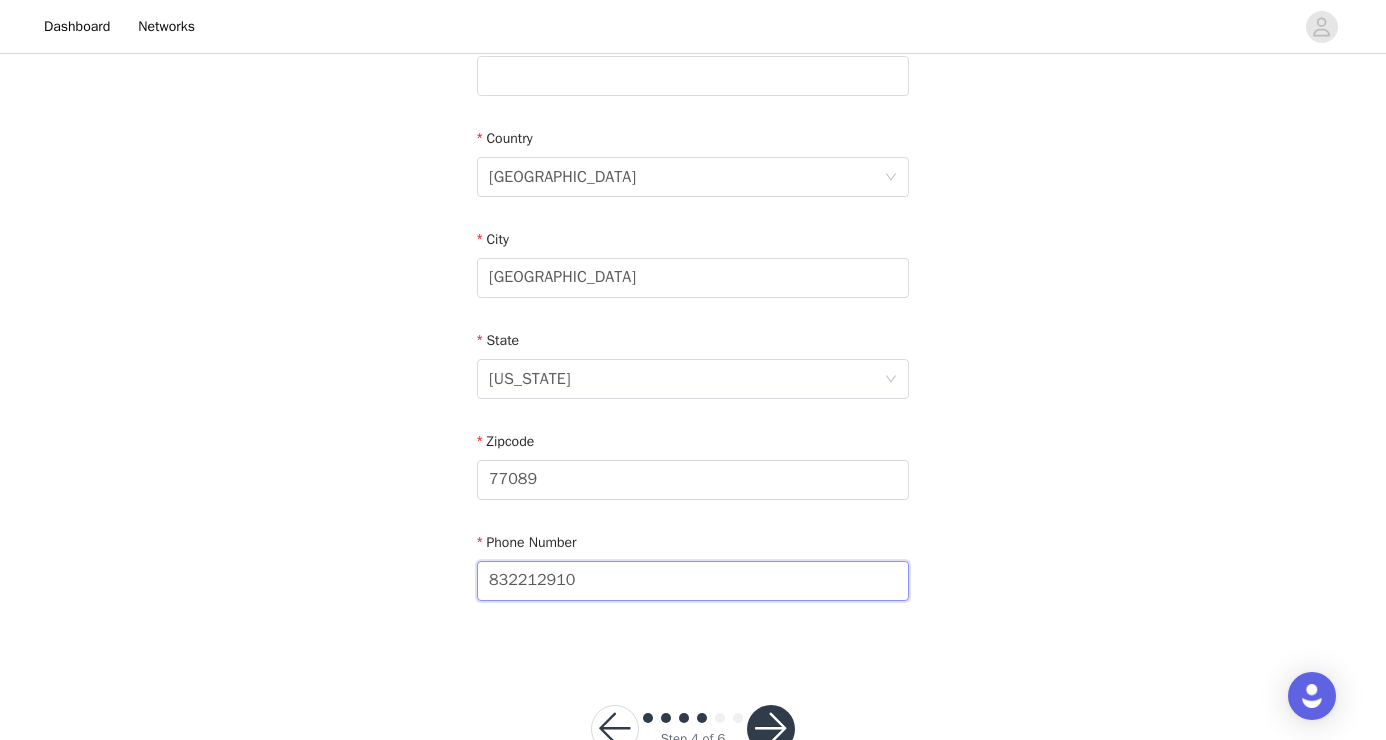 type on "8322129101" 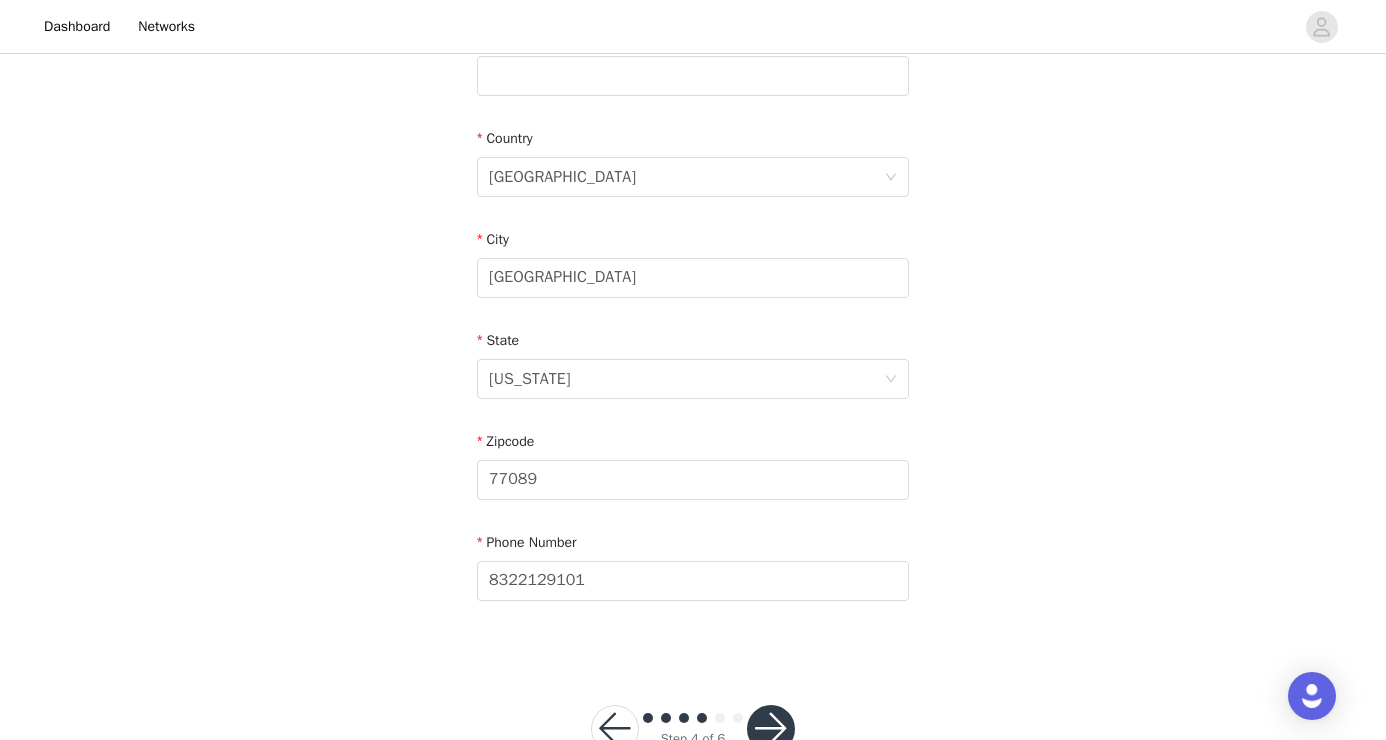 click on "STEP 4 OF 6
Shipping Information
Email [EMAIL_ADDRESS][DOMAIN_NAME]   First Name [PERSON_NAME]   Last Name [PERSON_NAME]   Address [STREET_ADDRESS][US_STATE]   Phone Number [PHONE_NUMBER]" at bounding box center (693, 76) 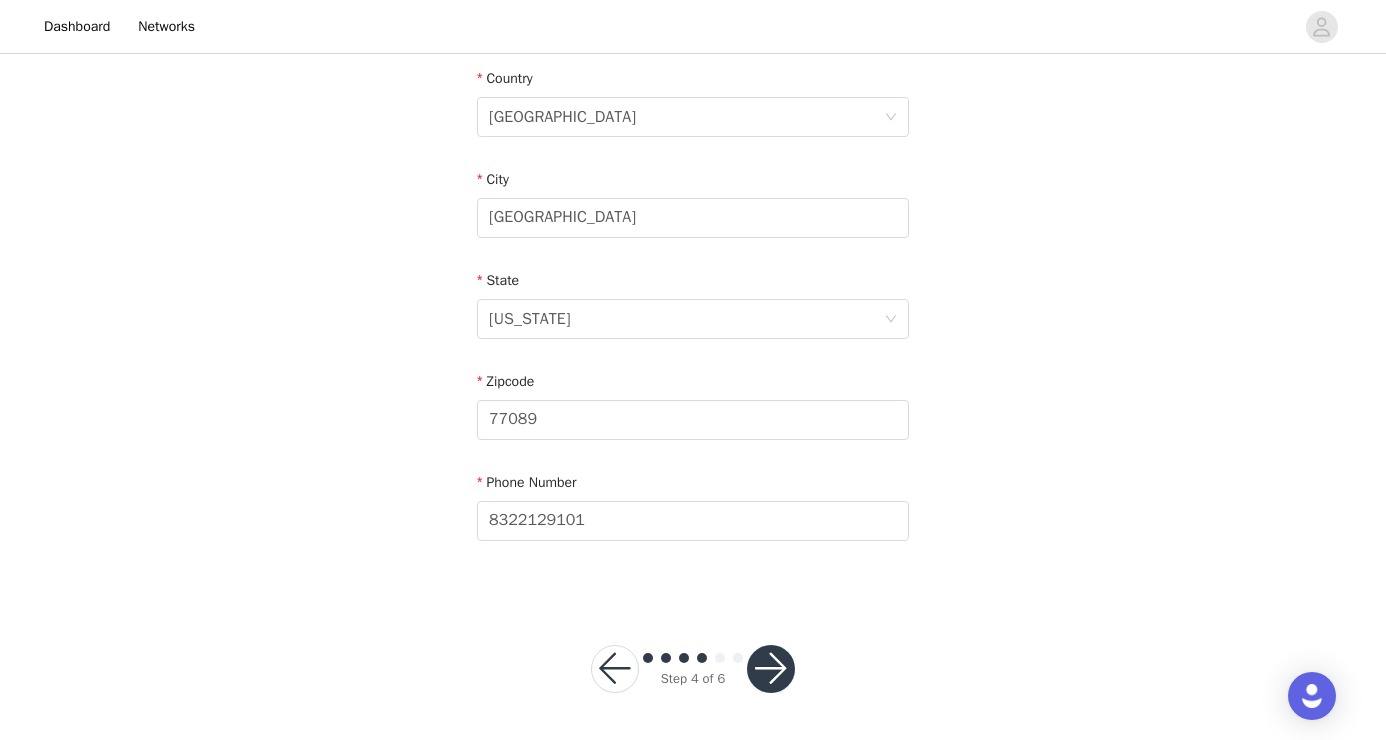 click at bounding box center (771, 669) 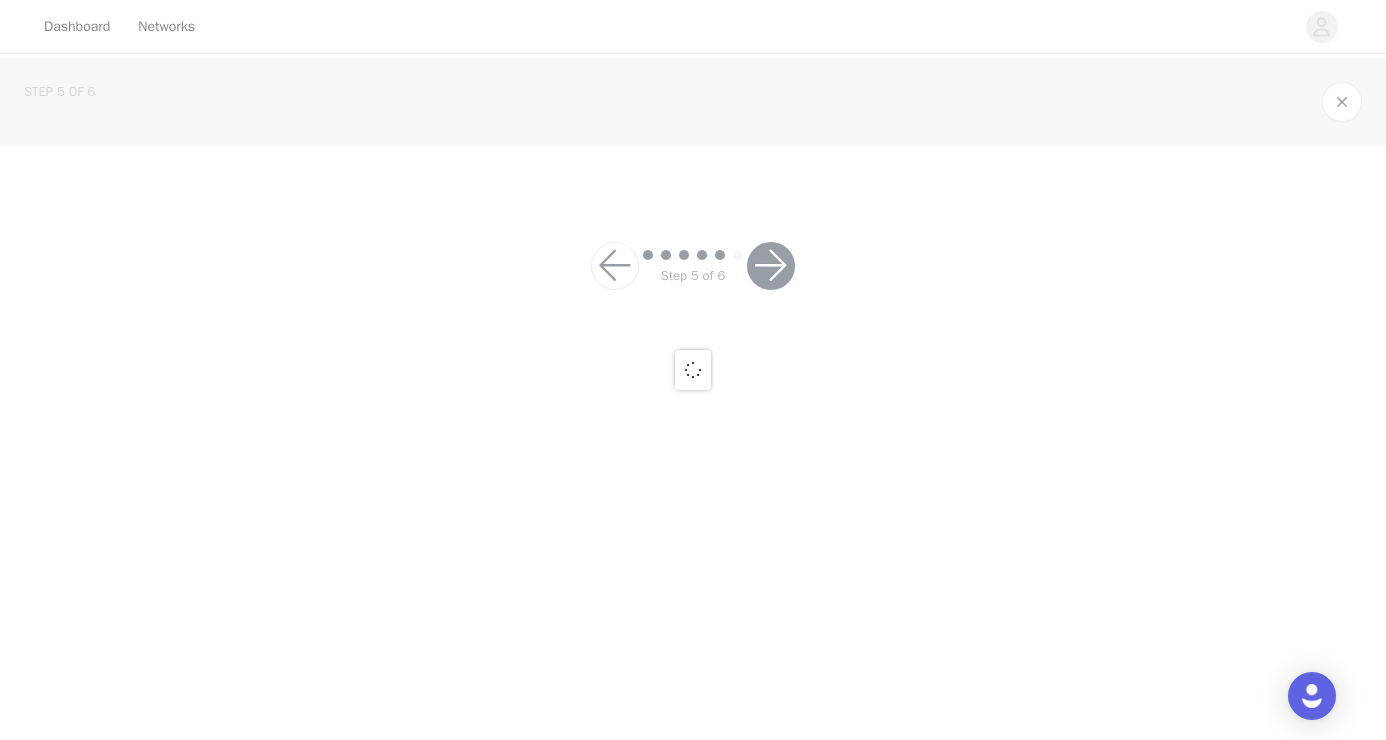 scroll, scrollTop: 0, scrollLeft: 0, axis: both 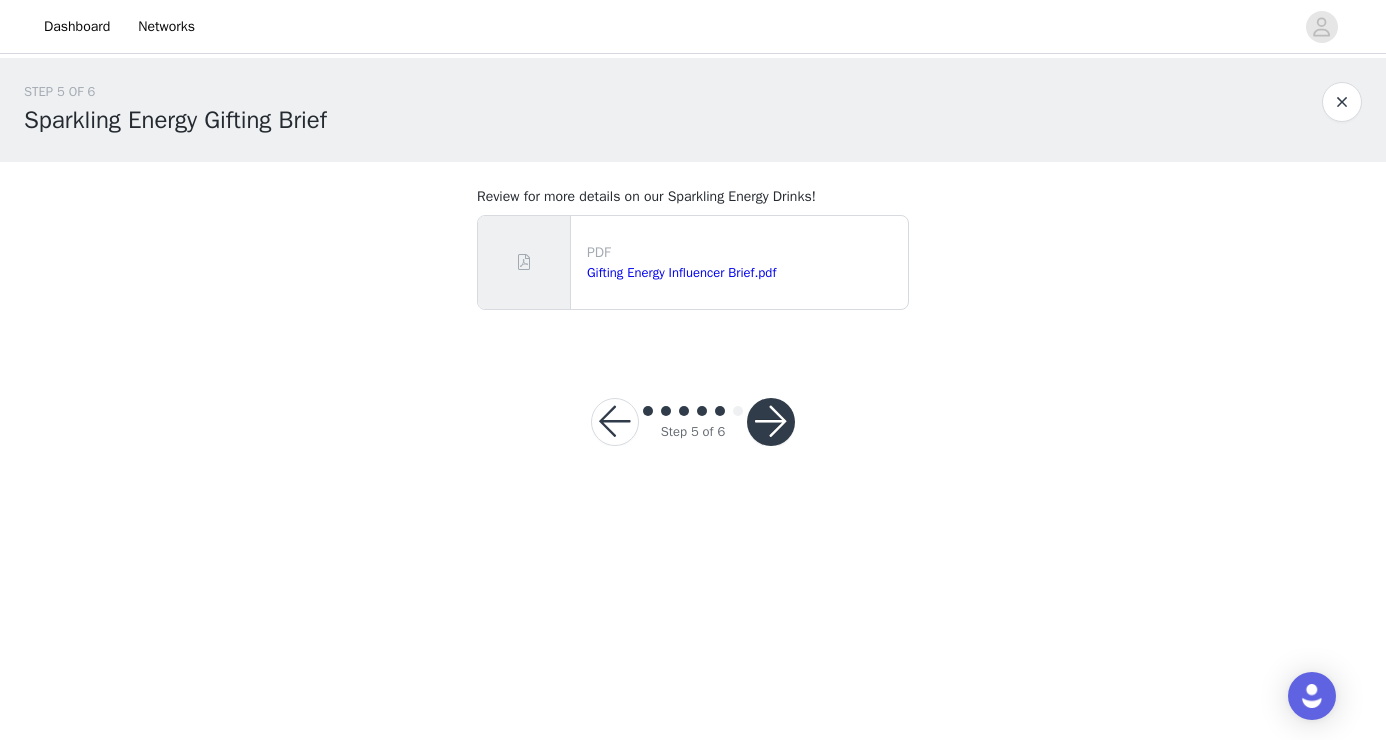 click at bounding box center (771, 422) 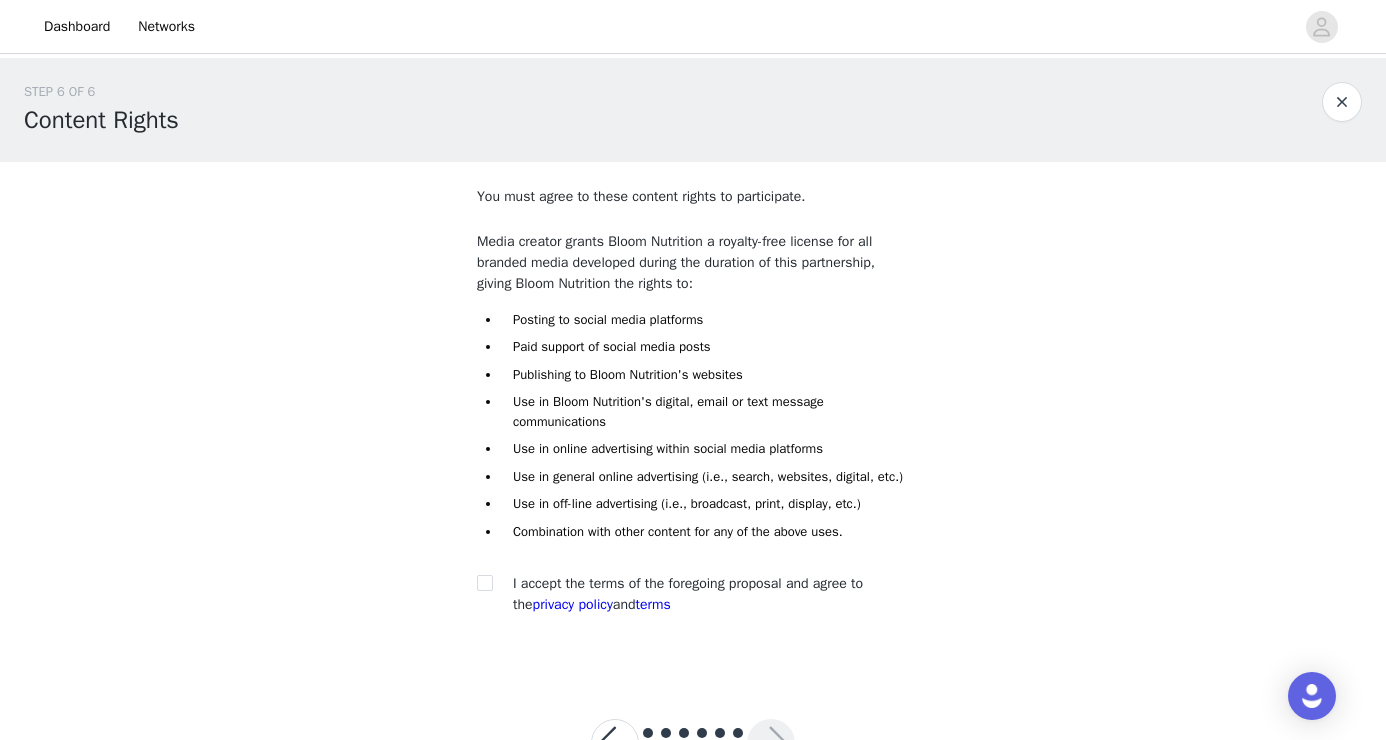 scroll, scrollTop: 94, scrollLeft: 0, axis: vertical 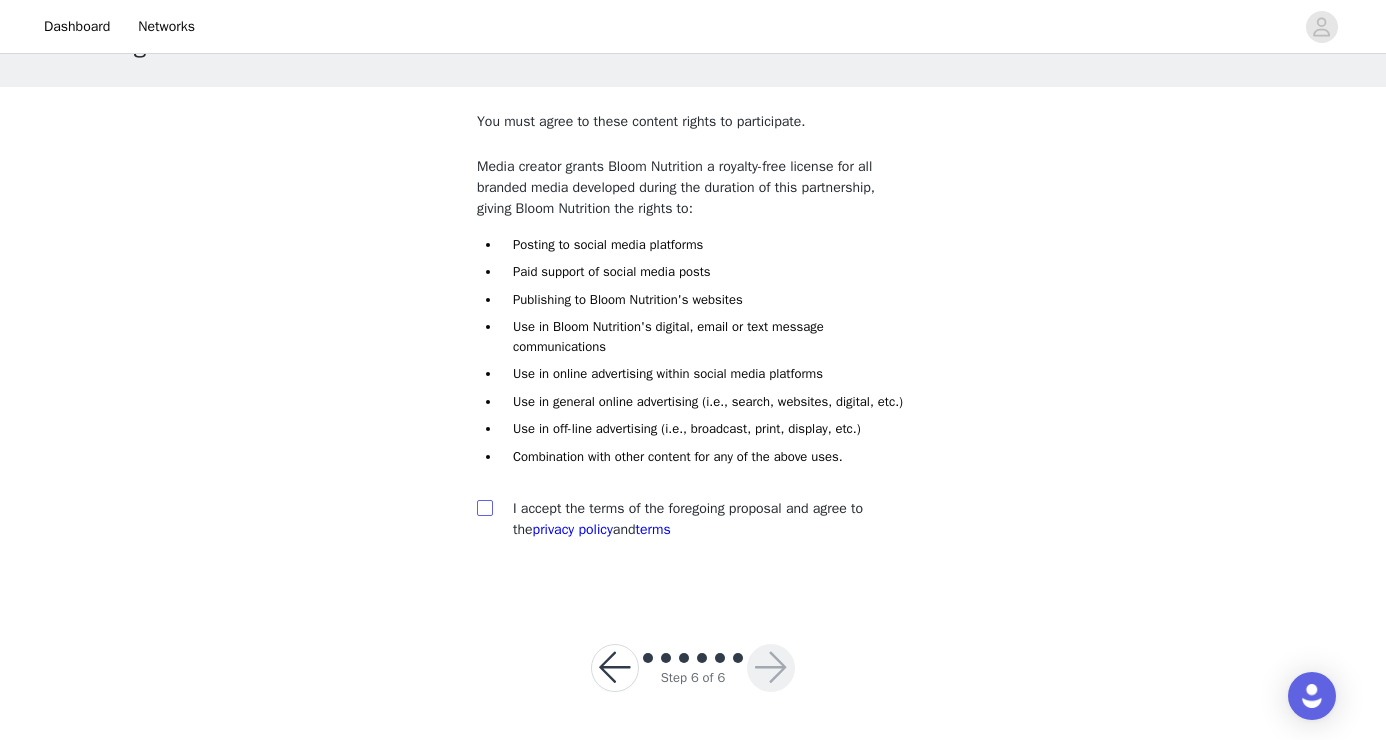 click at bounding box center [485, 508] 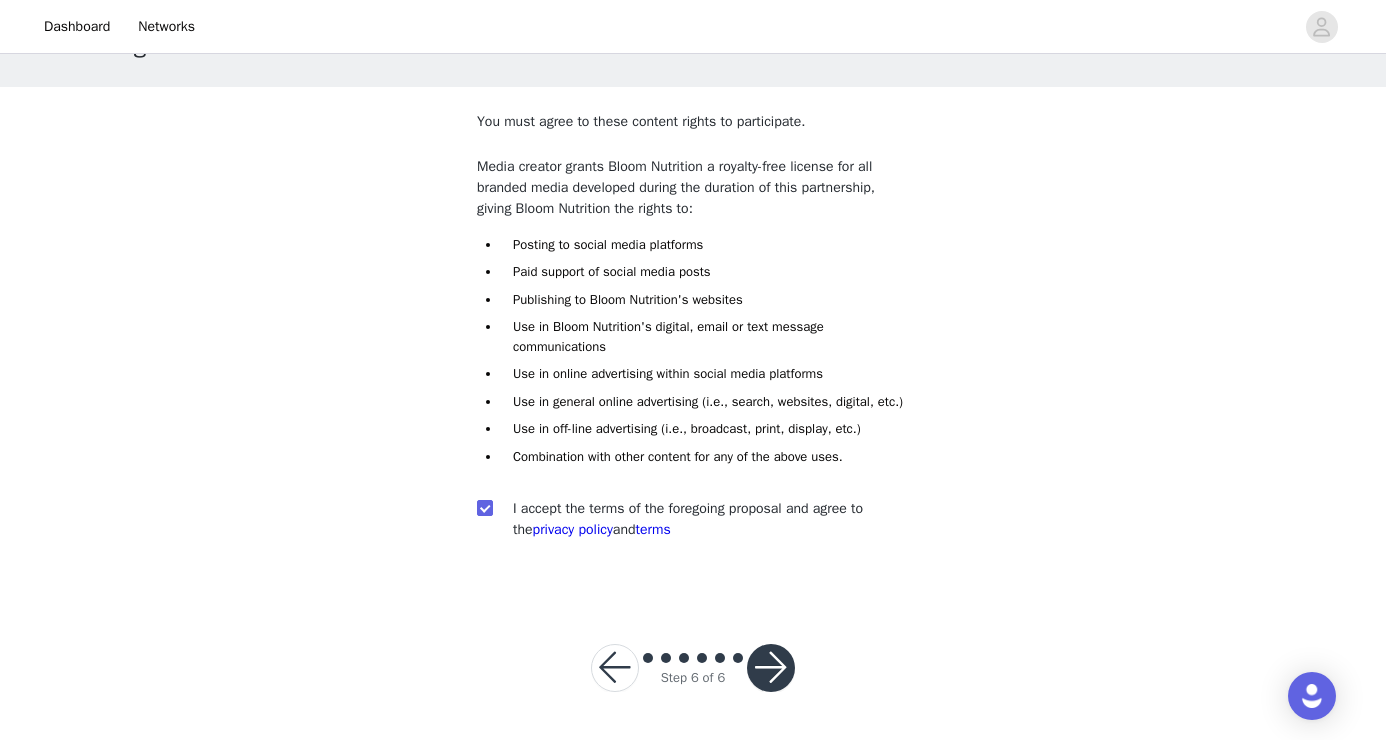 click at bounding box center (771, 668) 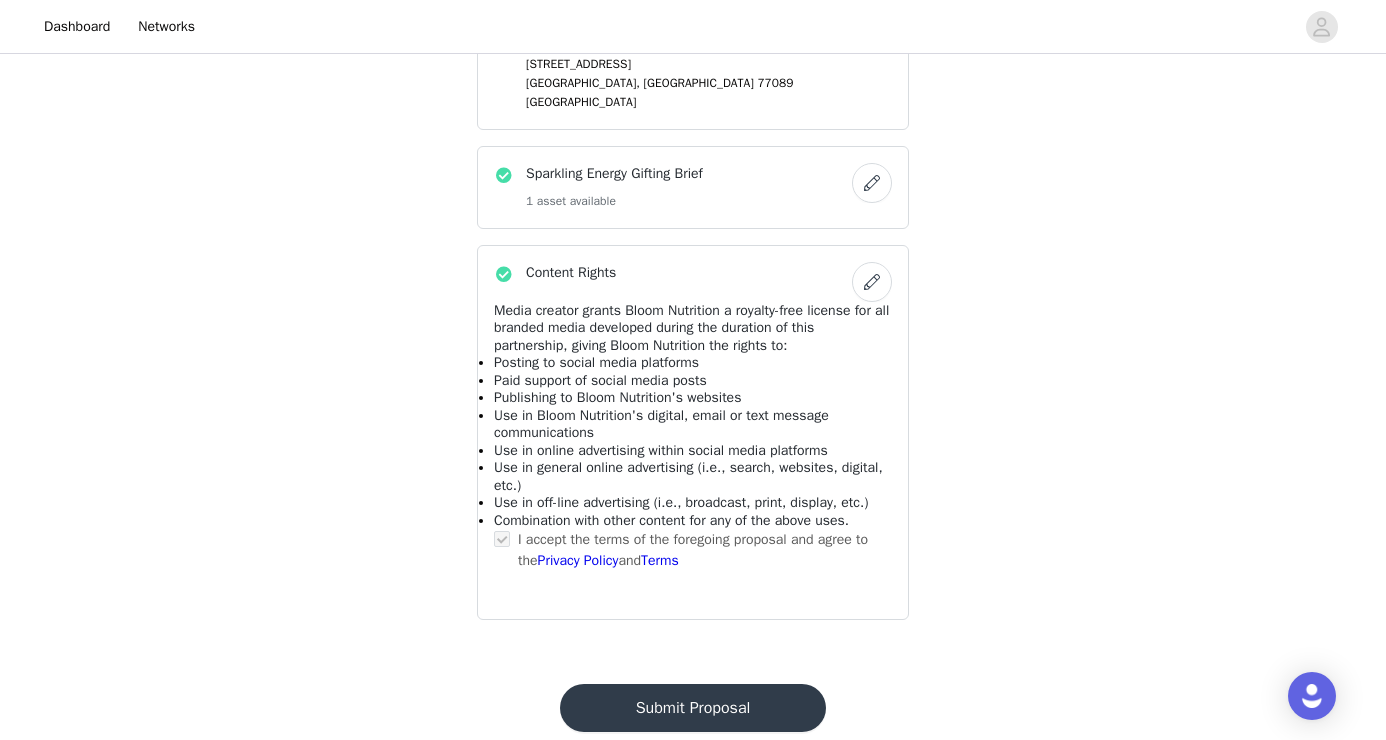 scroll, scrollTop: 939, scrollLeft: 0, axis: vertical 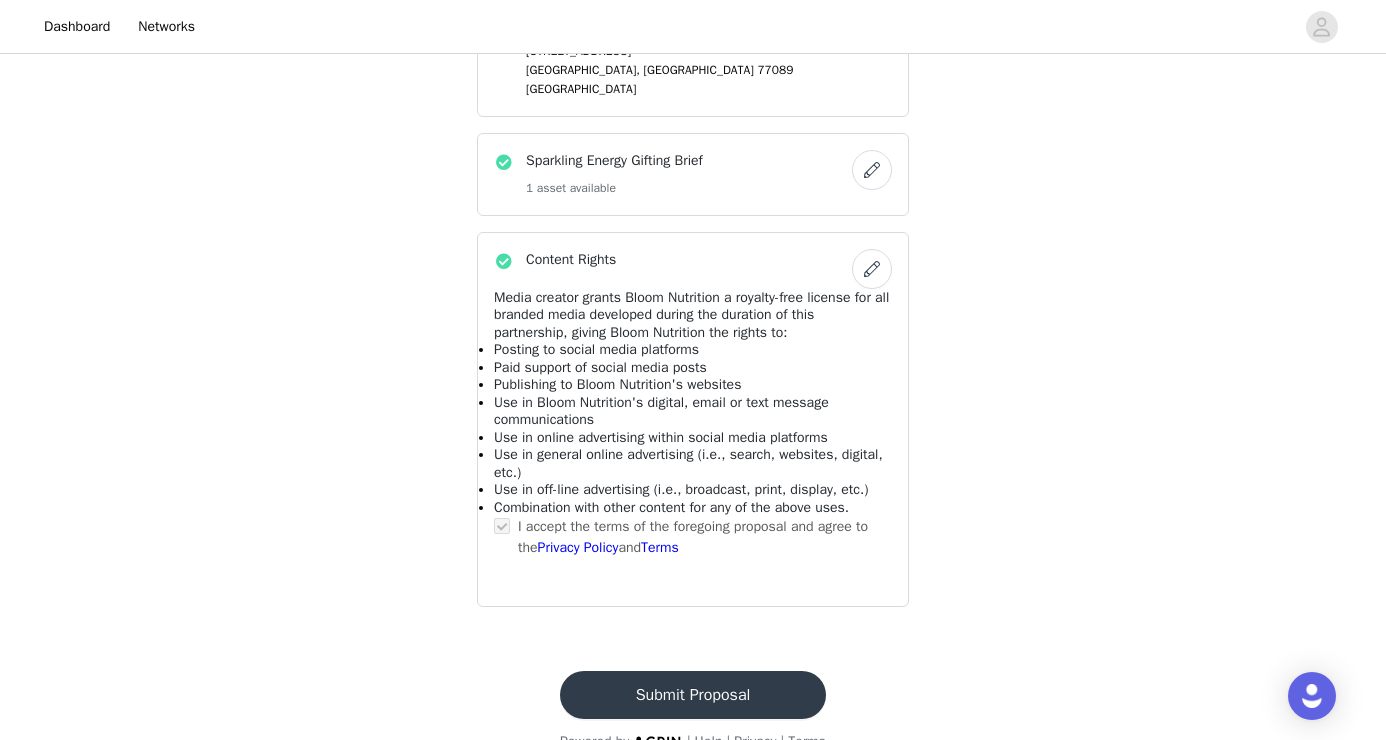 click on "Submit Proposal" at bounding box center [693, 695] 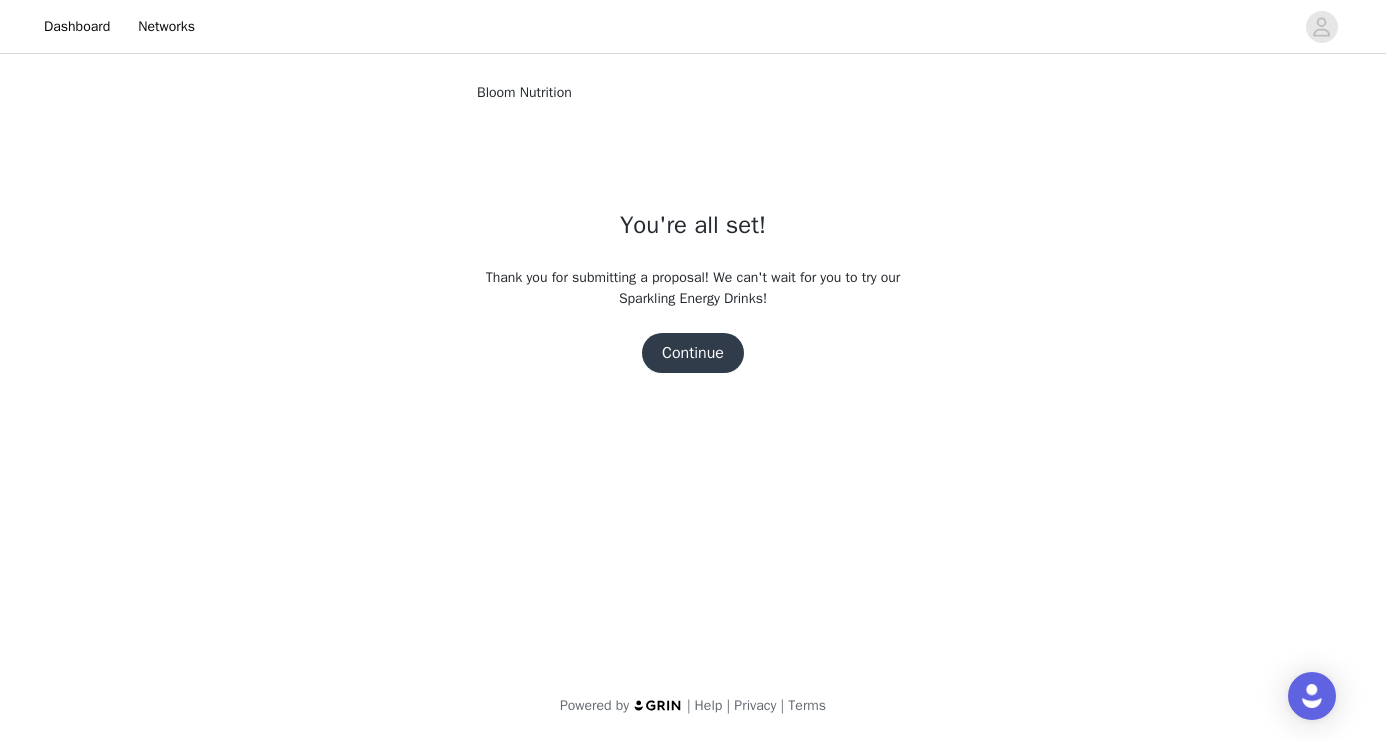 scroll, scrollTop: 0, scrollLeft: 0, axis: both 